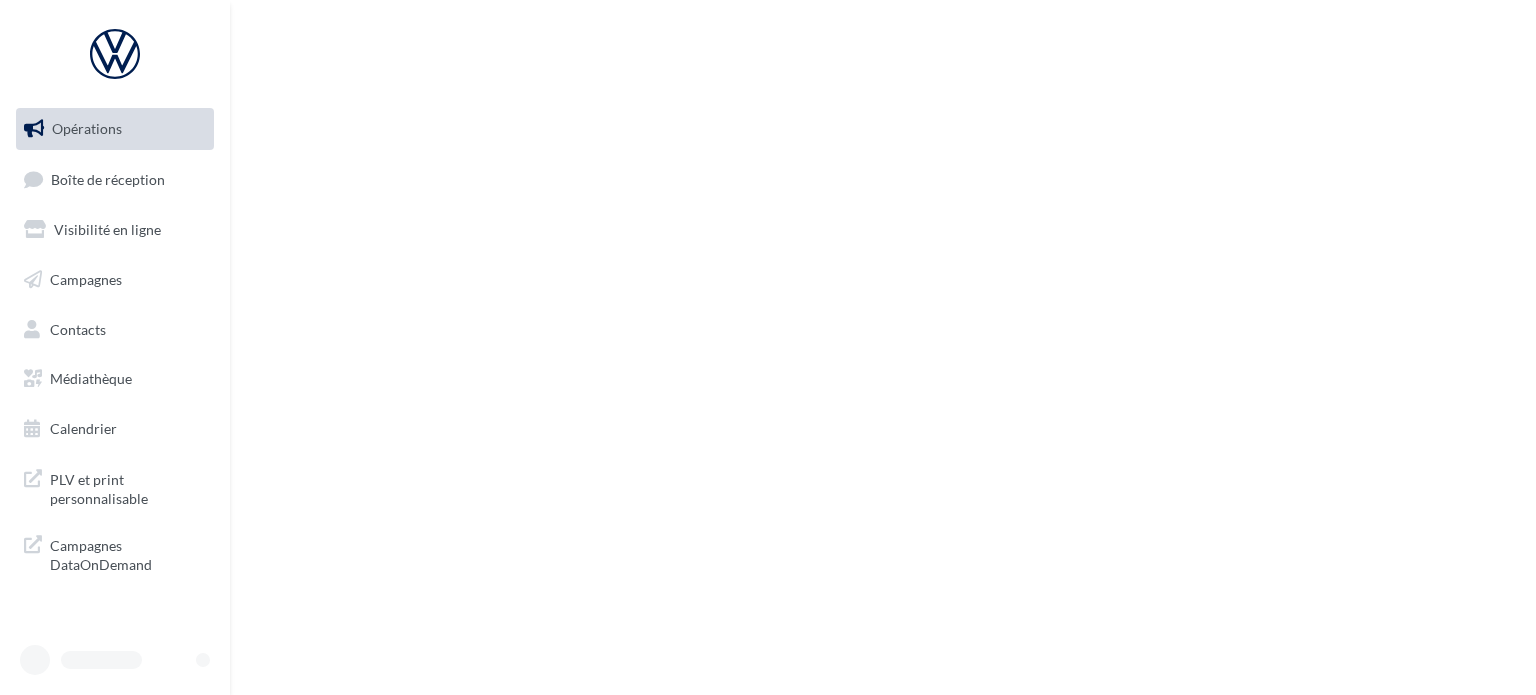 scroll, scrollTop: 0, scrollLeft: 0, axis: both 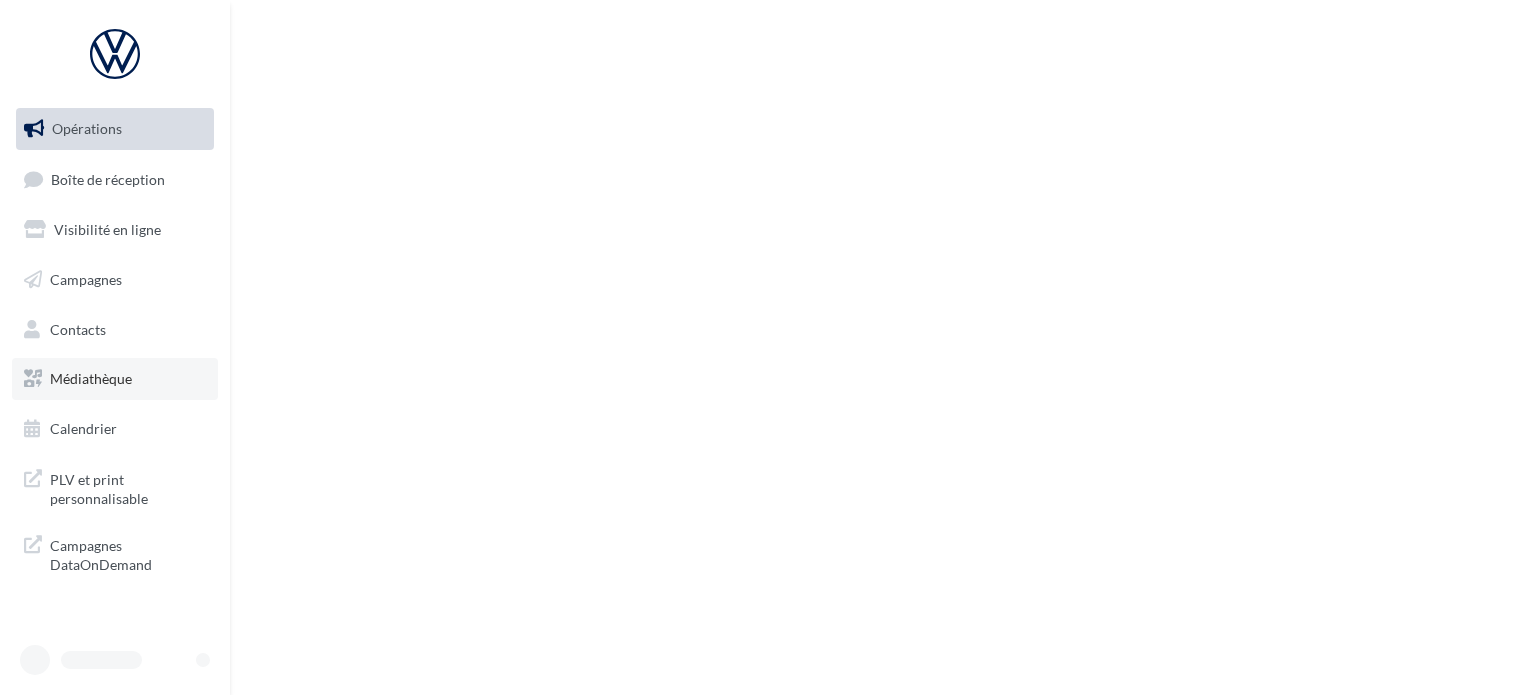 click on "Médiathèque" at bounding box center (115, 379) 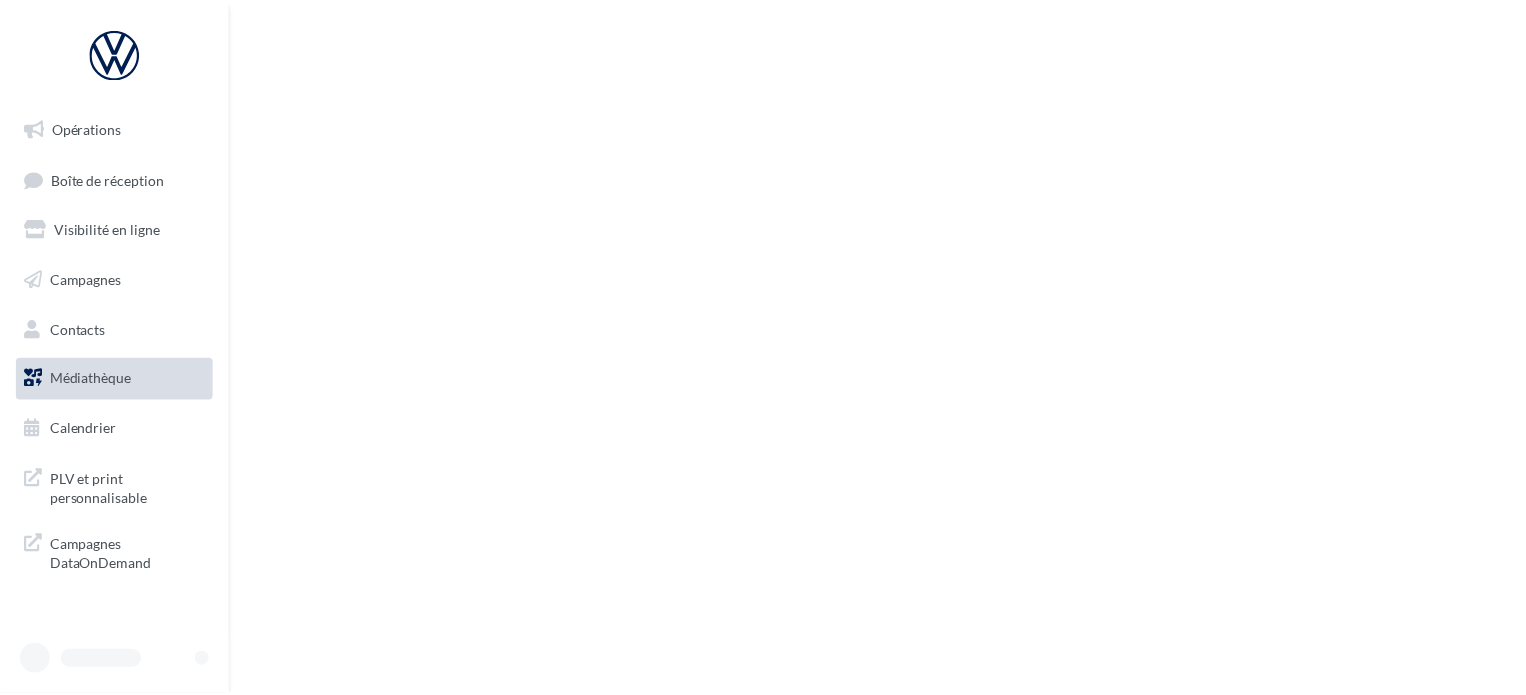 scroll, scrollTop: 0, scrollLeft: 0, axis: both 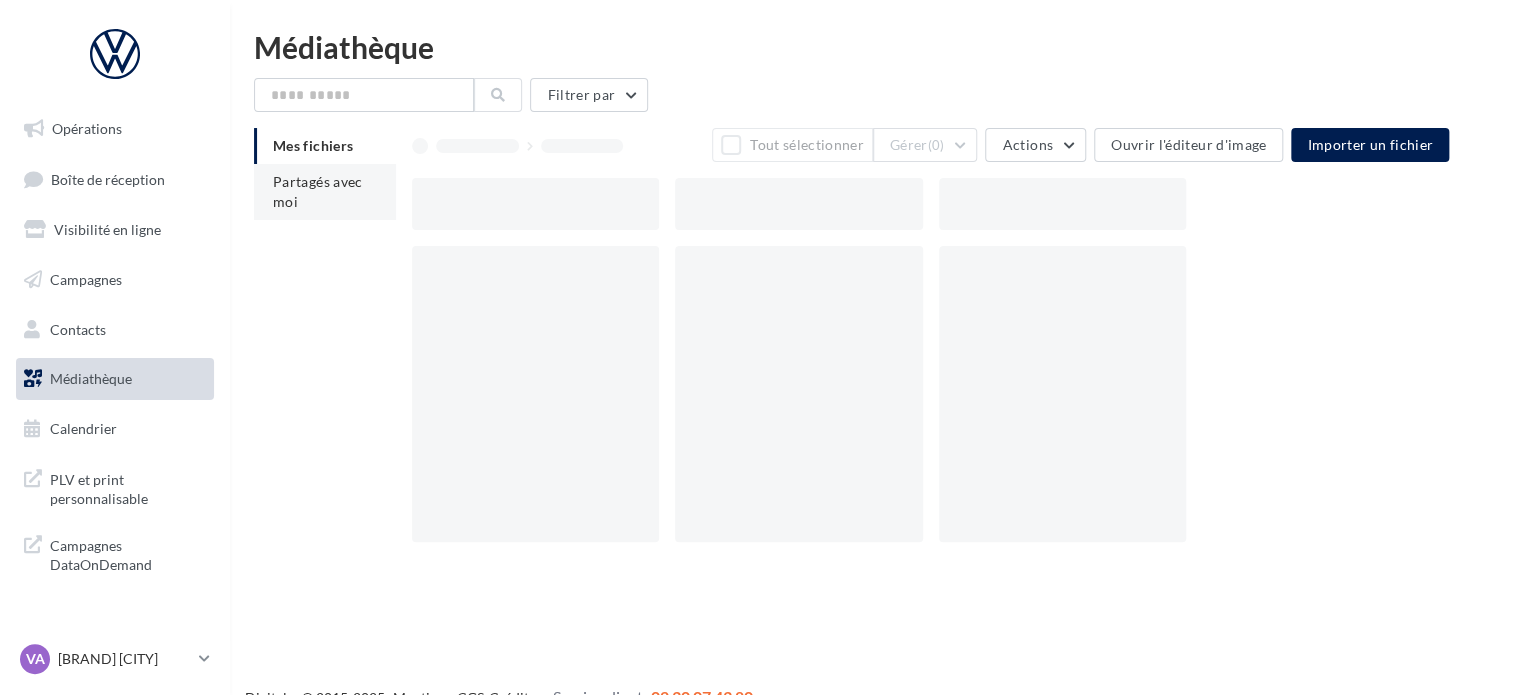 click on "Partagés avec moi" at bounding box center (318, 191) 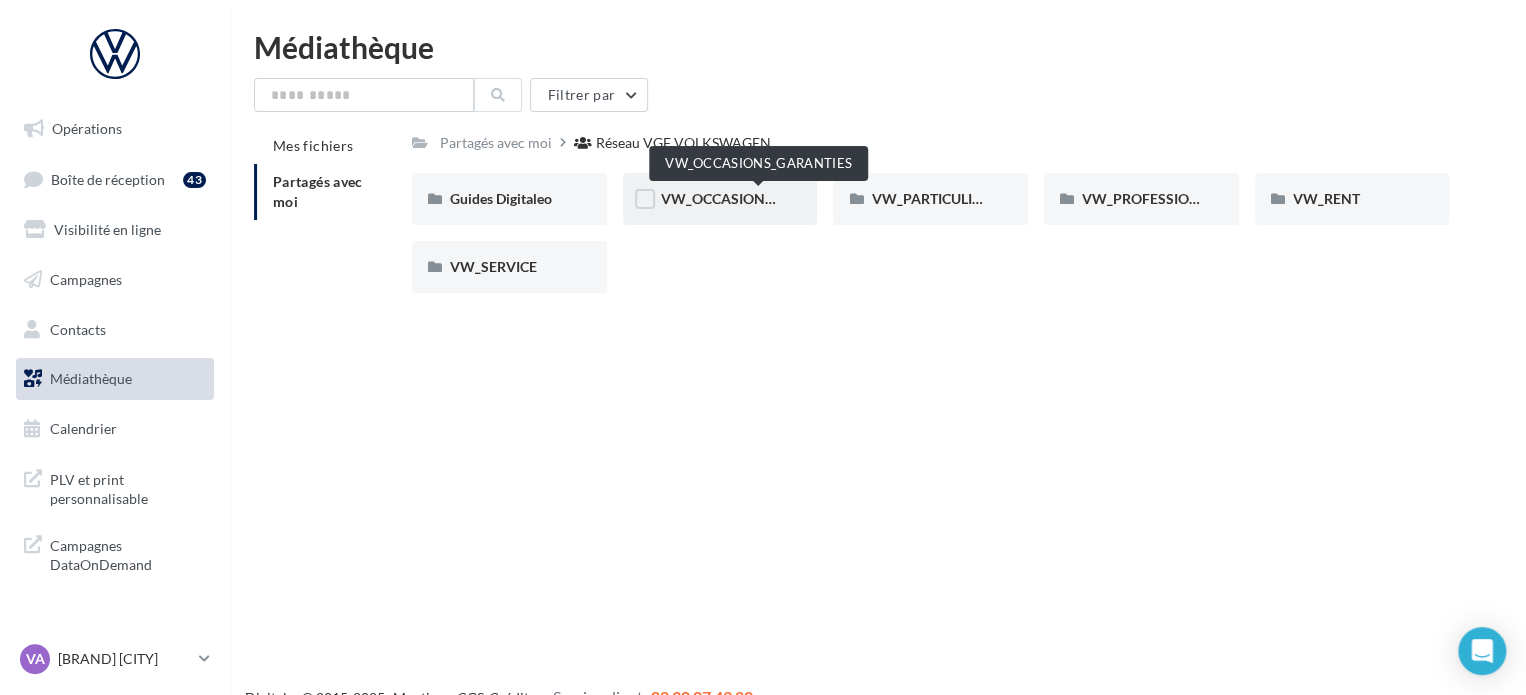 click on "VW_OCCASIONS_GARANTIES" at bounding box center [759, 198] 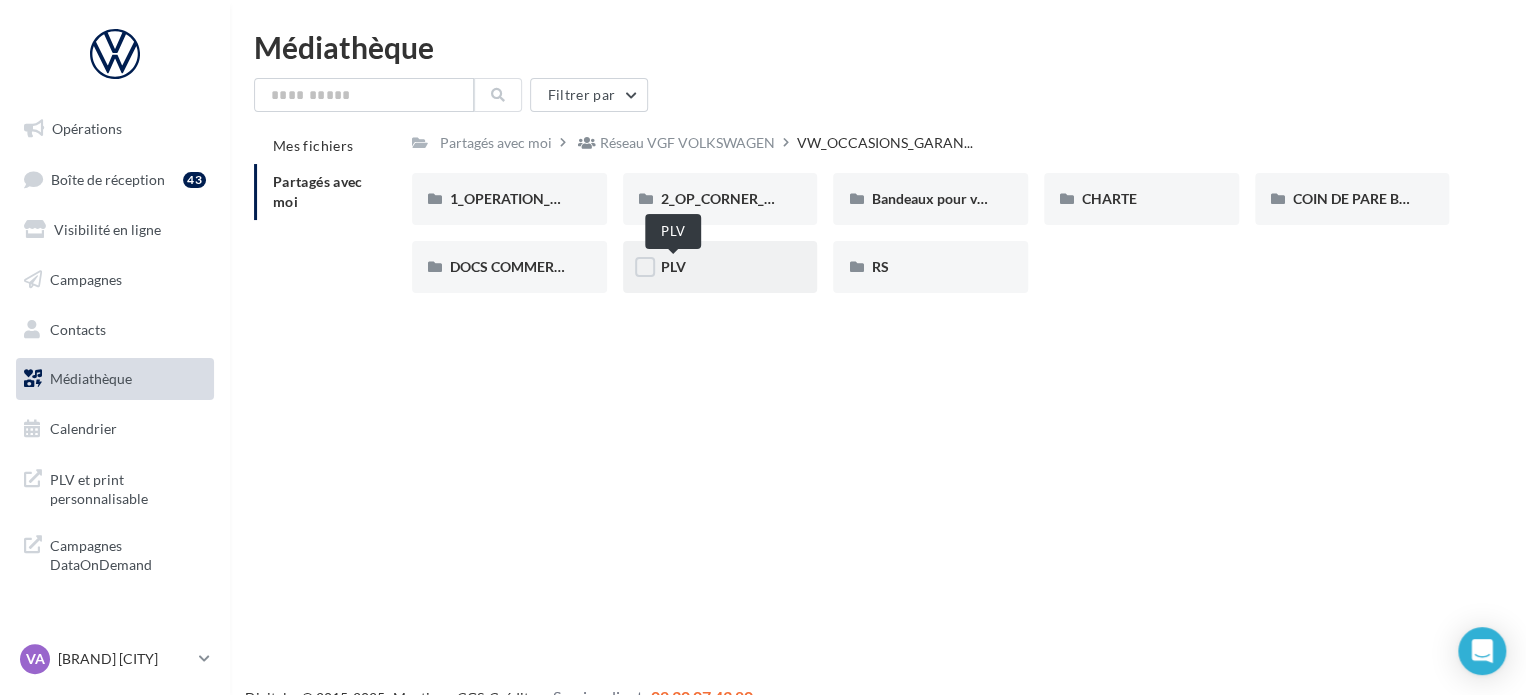click on "PLV" at bounding box center (673, 266) 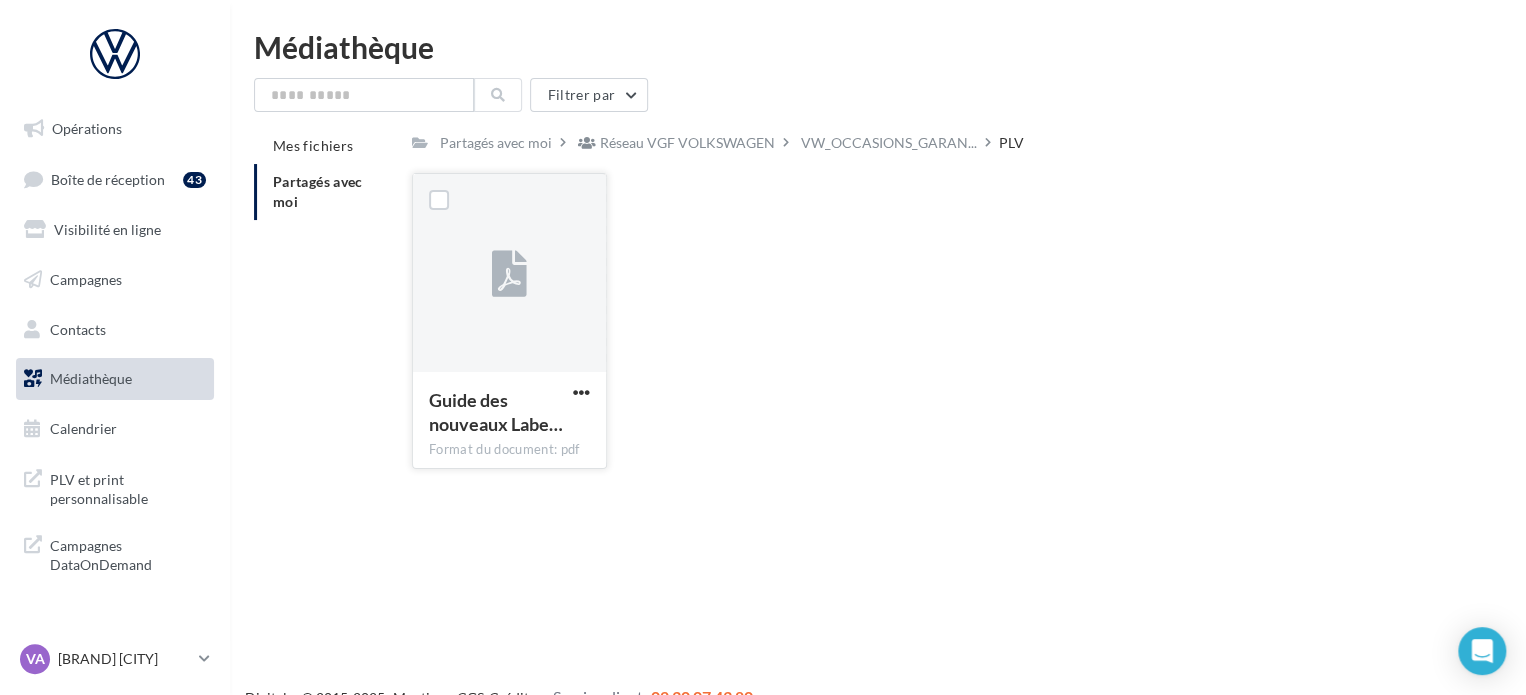 click at bounding box center [509, 275] 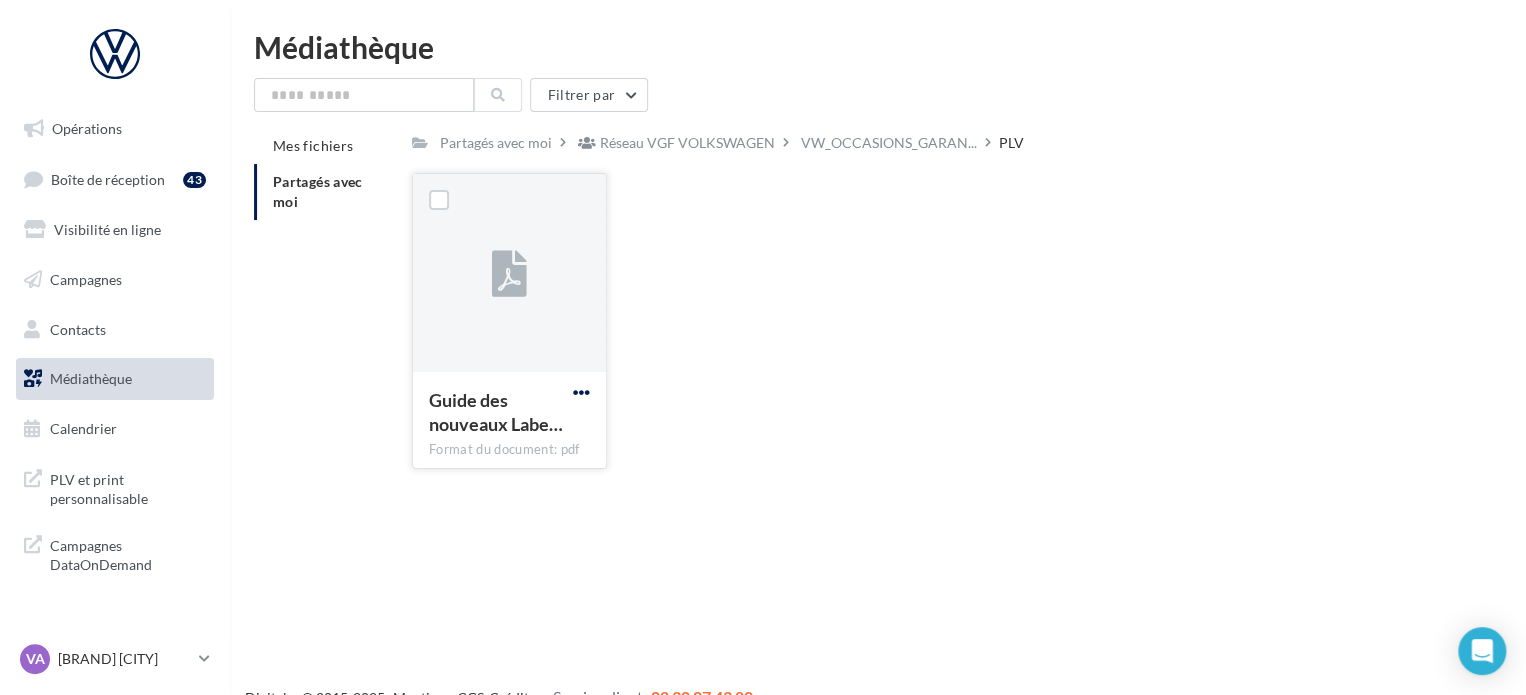click at bounding box center [581, 392] 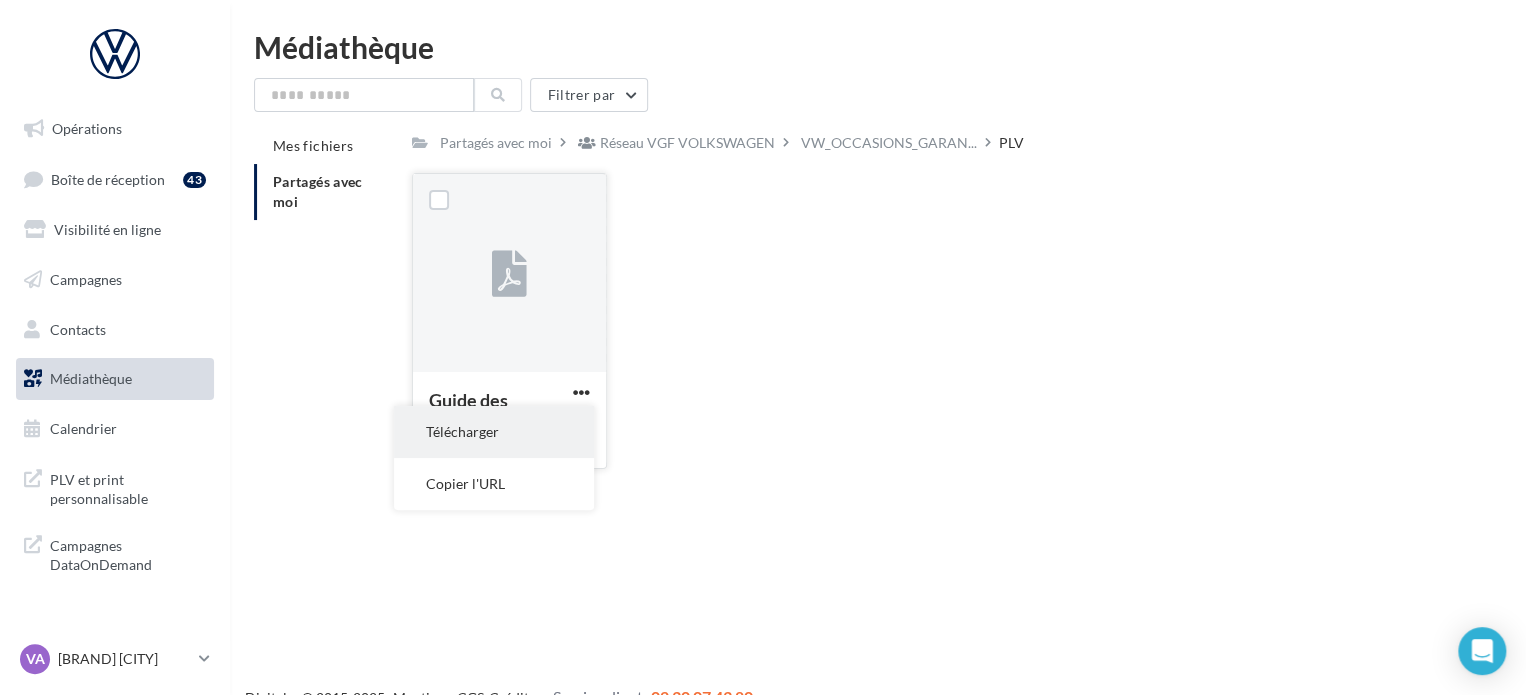 click on "Télécharger" at bounding box center [494, 432] 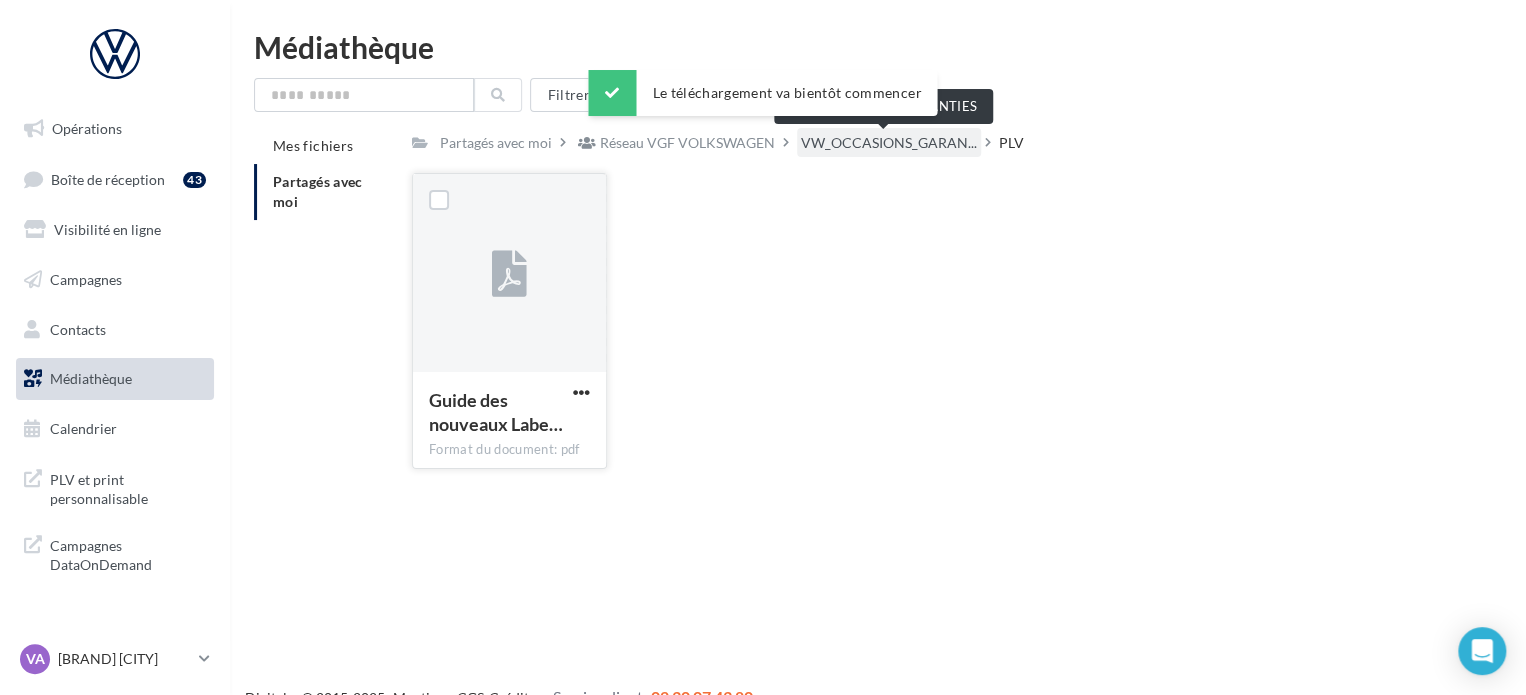 click on "VW_OCCASIONS_GARAN..." at bounding box center (889, 143) 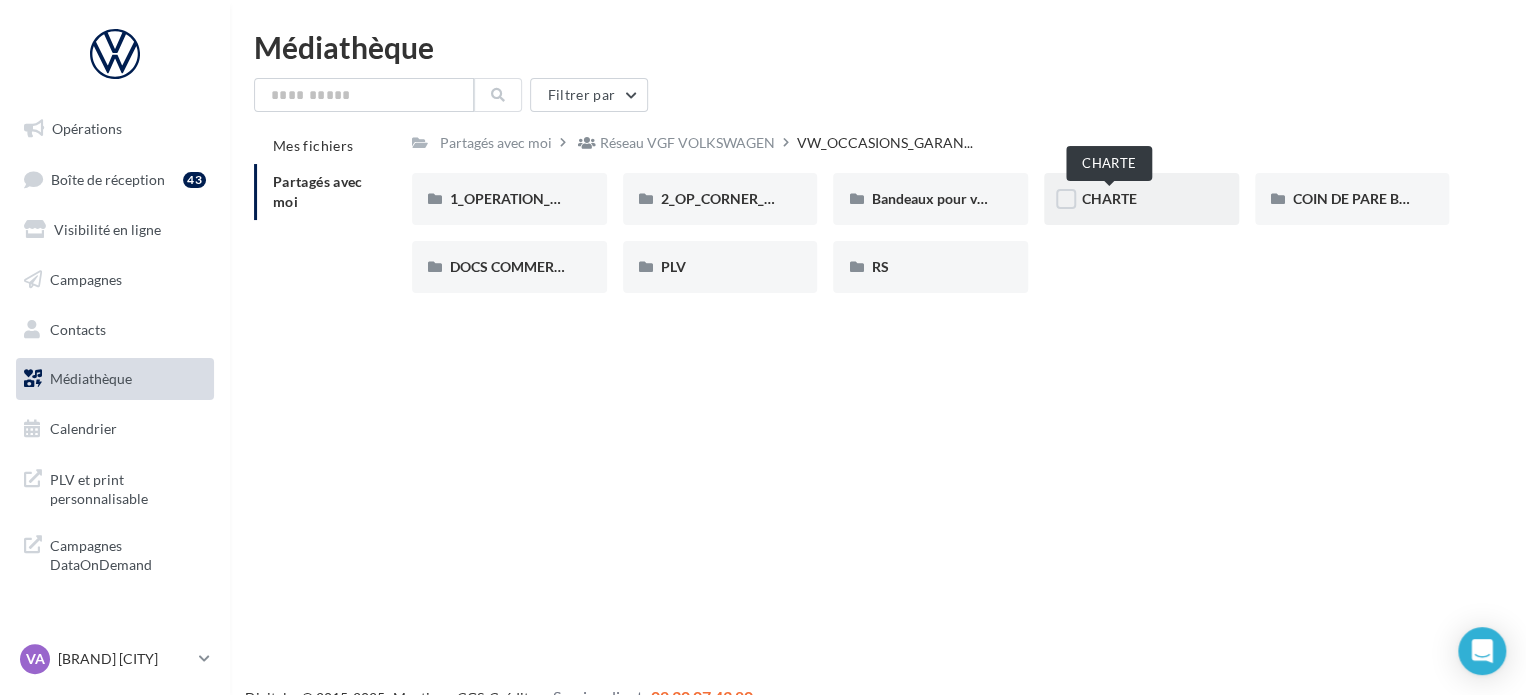 click on "CHARTE" at bounding box center [1109, 198] 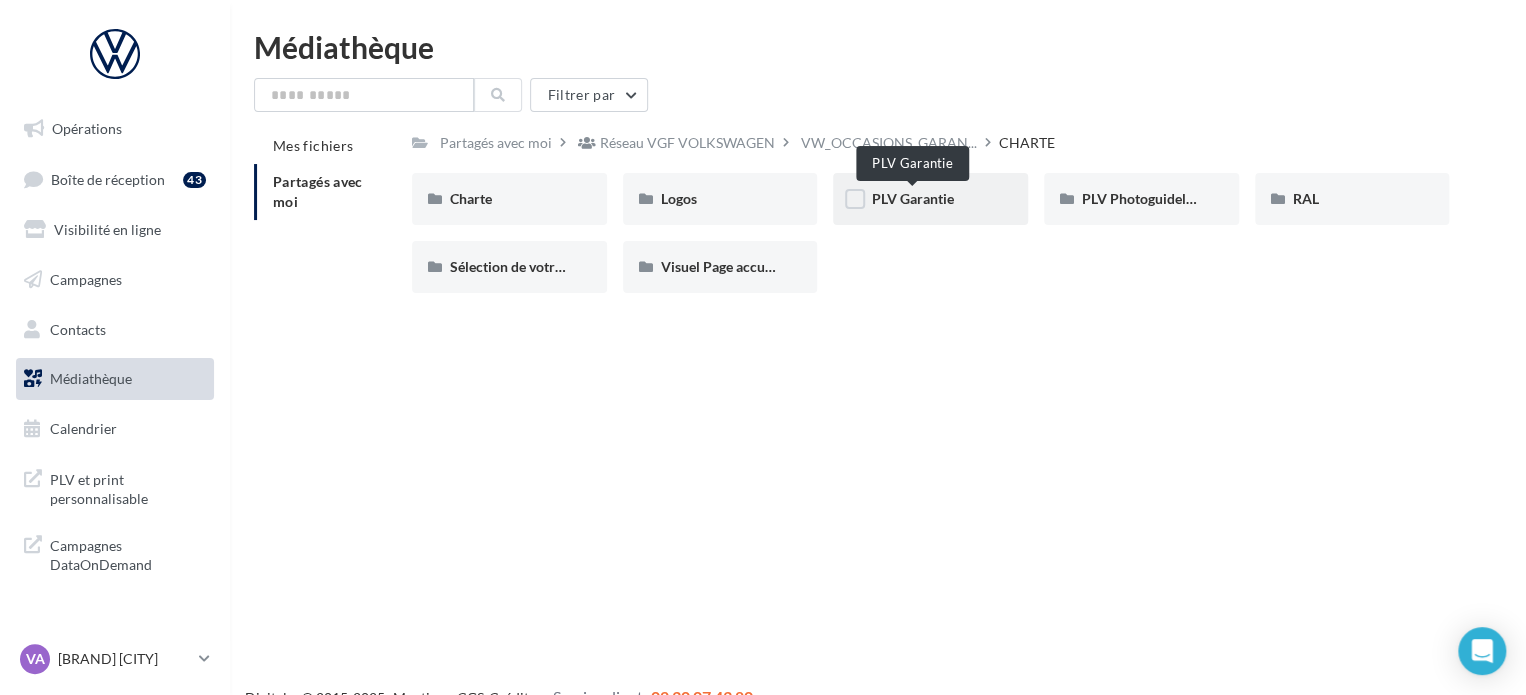 click on "PLV Garantie" at bounding box center (912, 198) 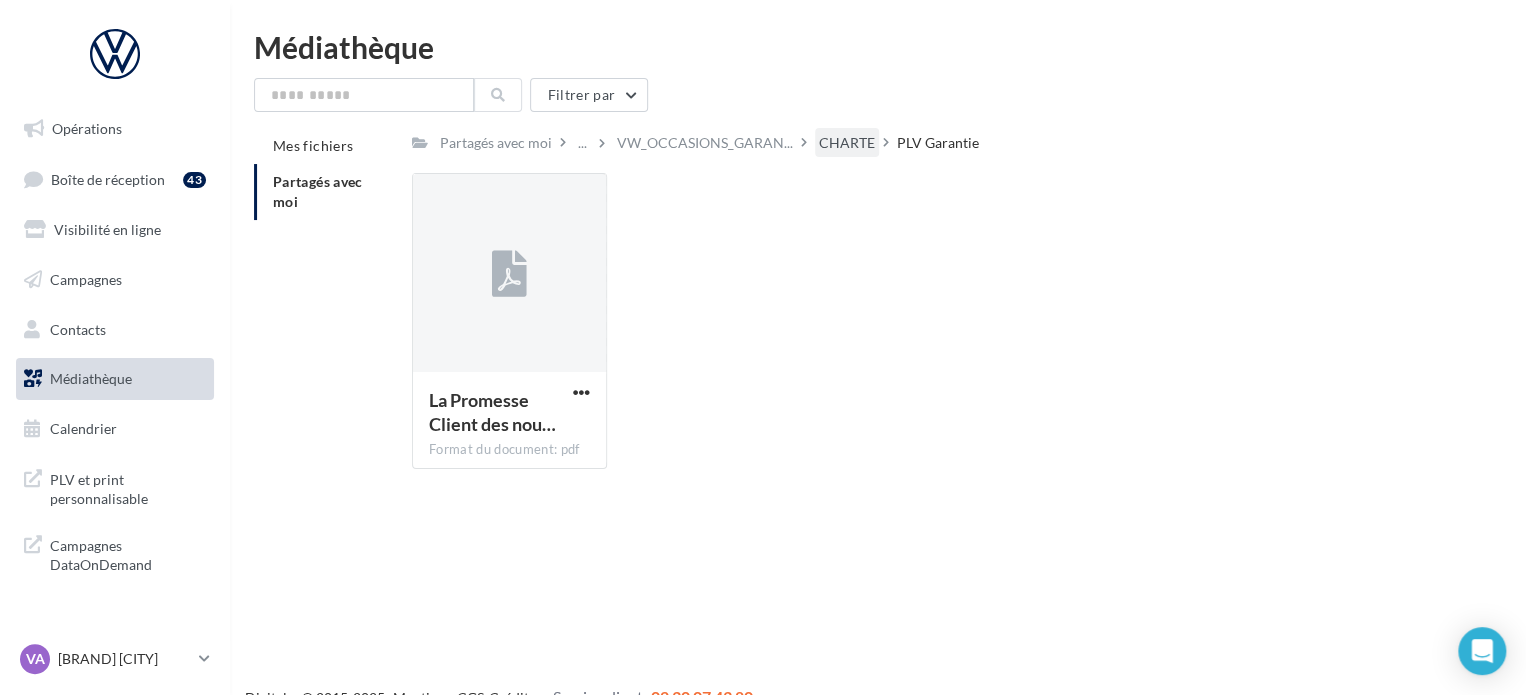 click on "CHARTE" at bounding box center (496, 143) 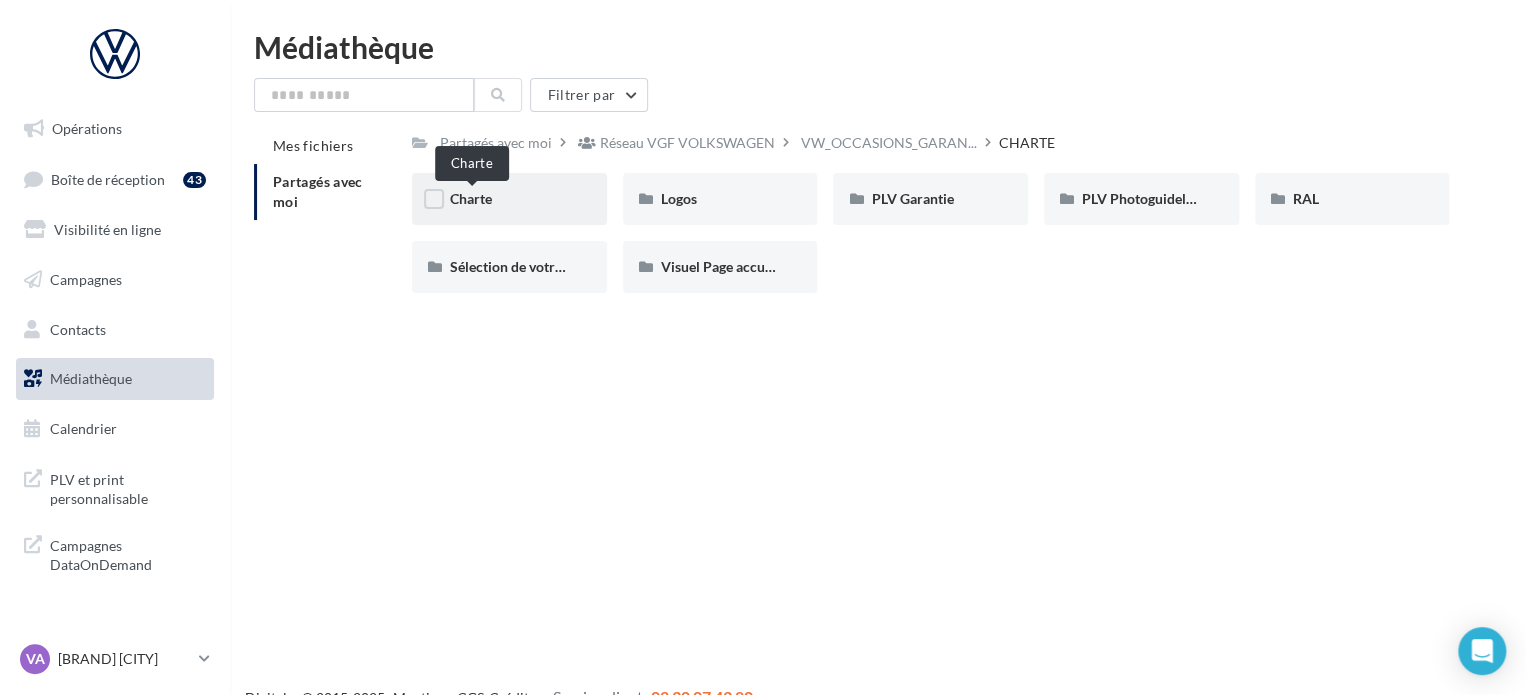 click on "Charte" at bounding box center [471, 198] 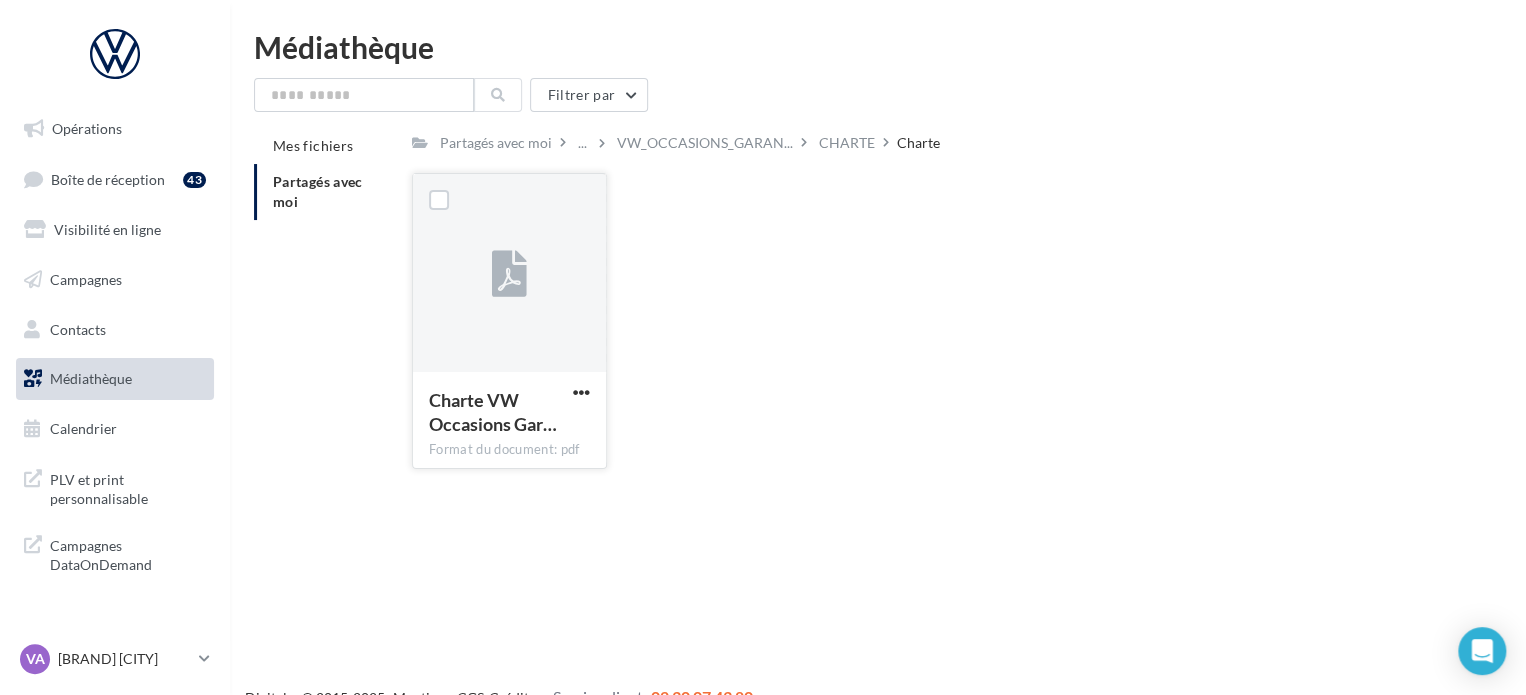 click at bounding box center [581, 394] 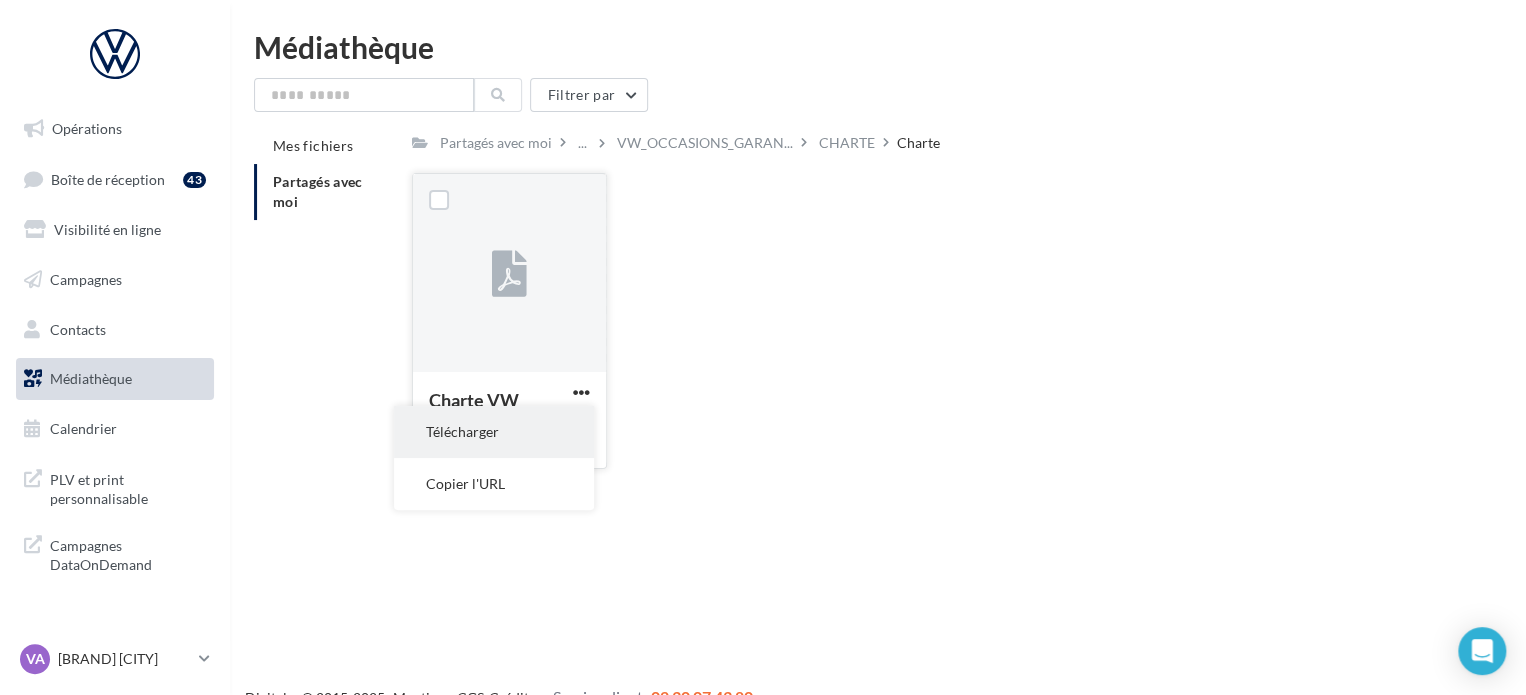 click on "Télécharger" at bounding box center (494, 432) 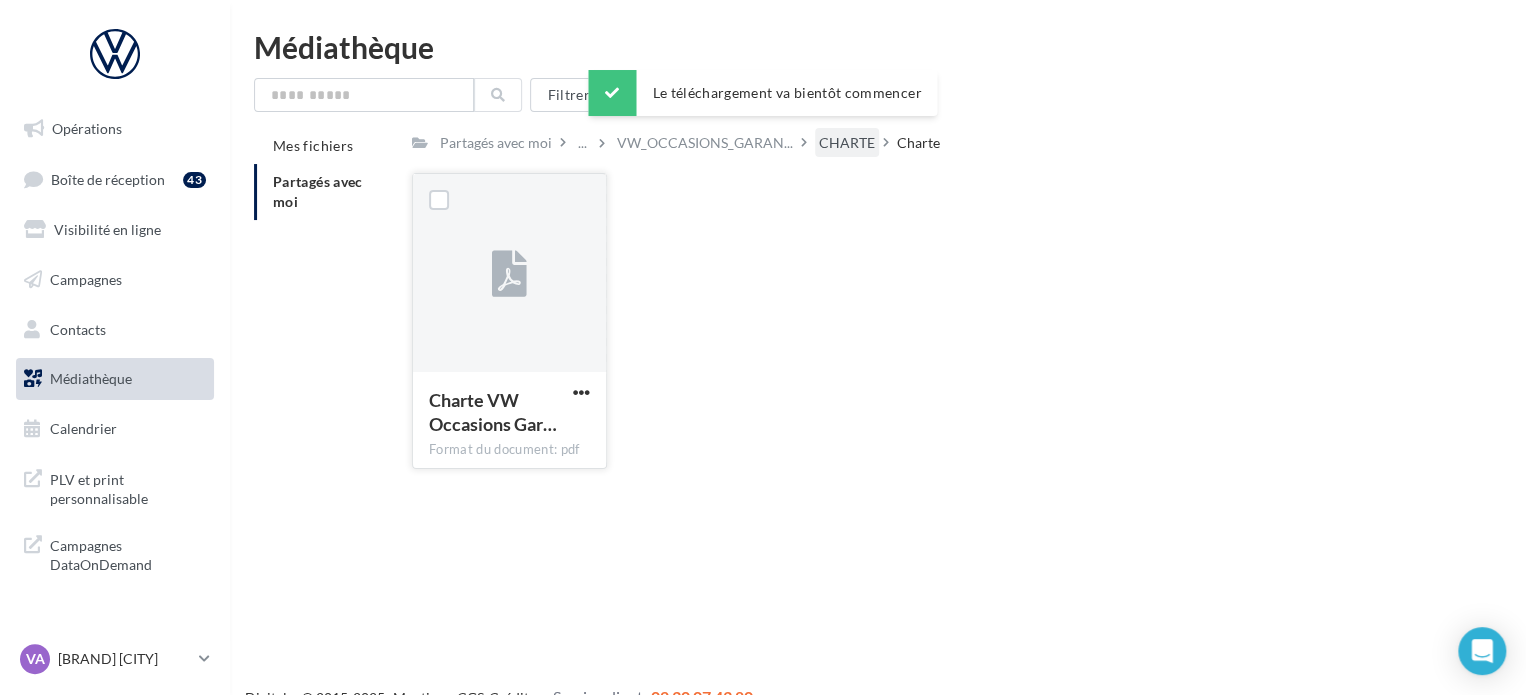 click on "CHARTE" at bounding box center [496, 143] 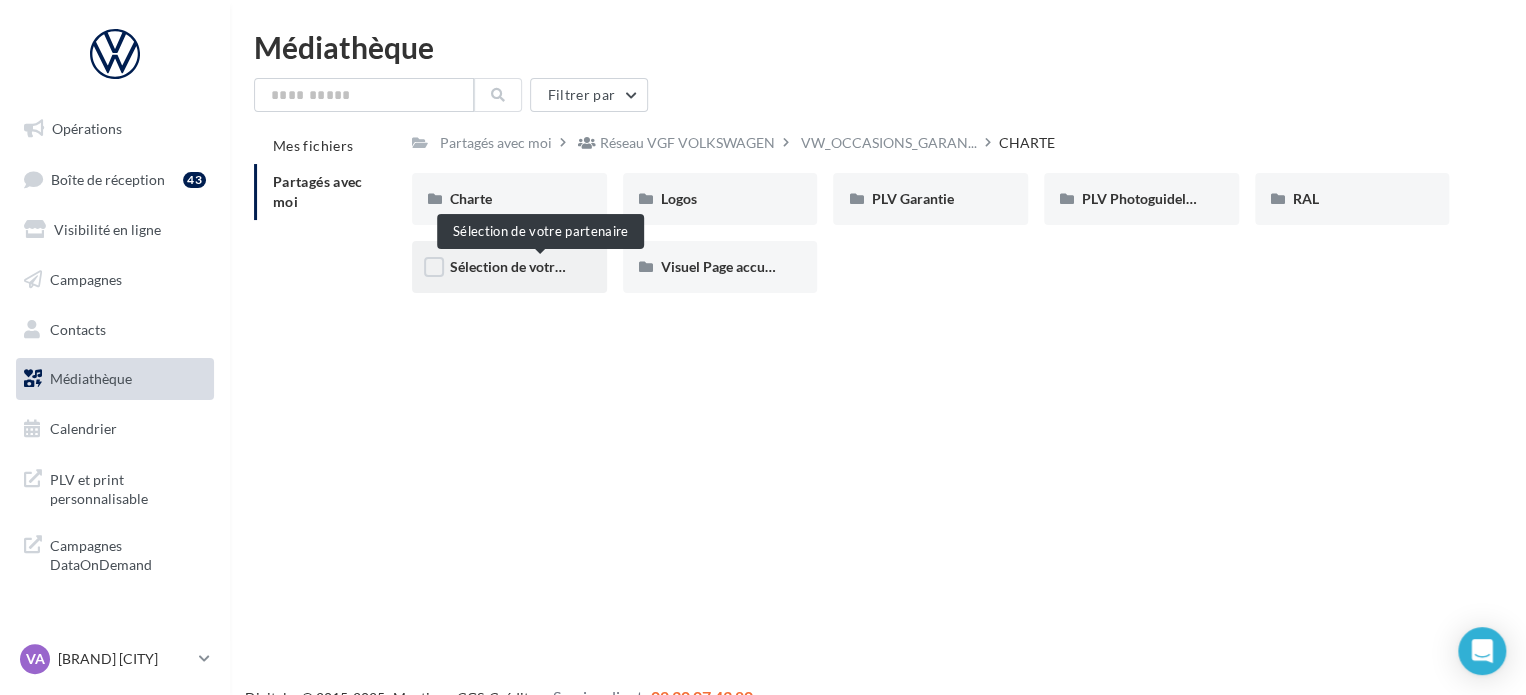 click on "Sélection de votre partenaire" at bounding box center [540, 266] 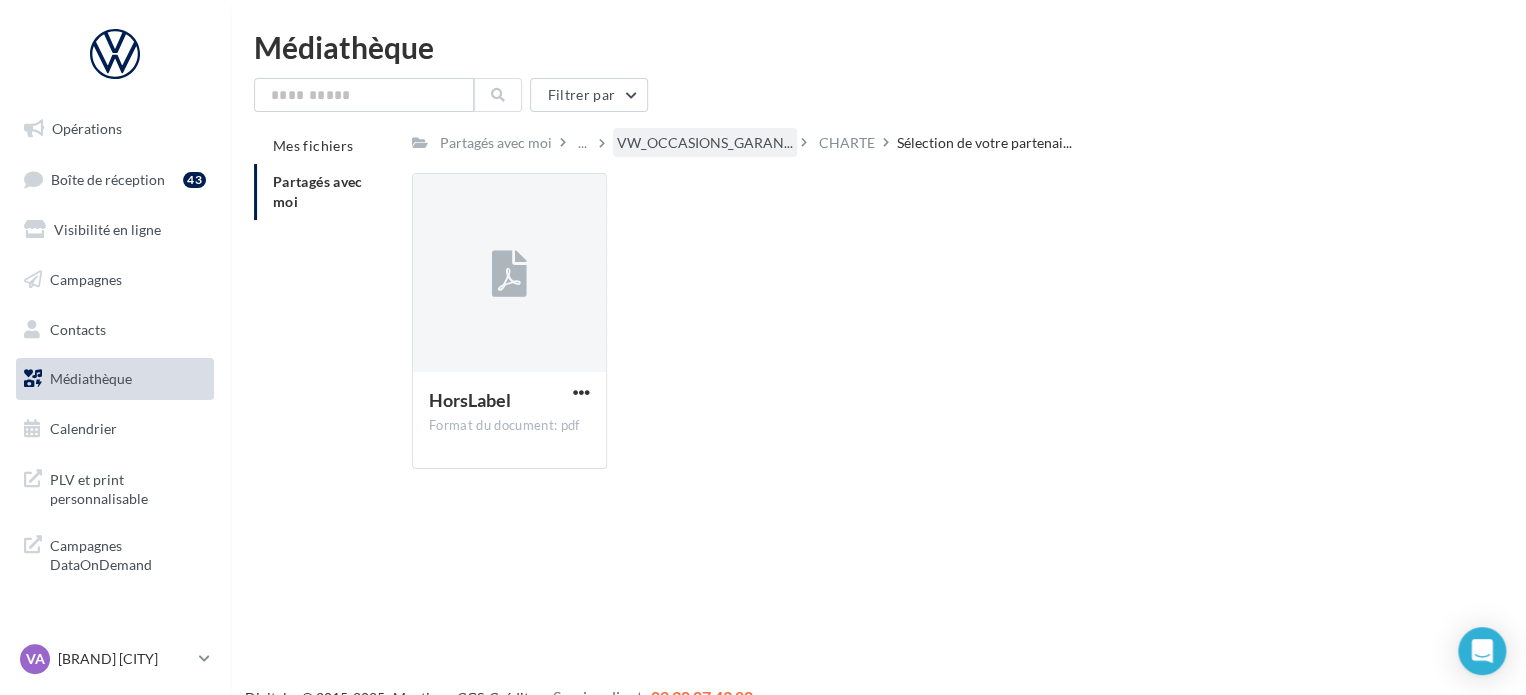 click on "VW_OCCASIONS_GARAN..." at bounding box center [496, 142] 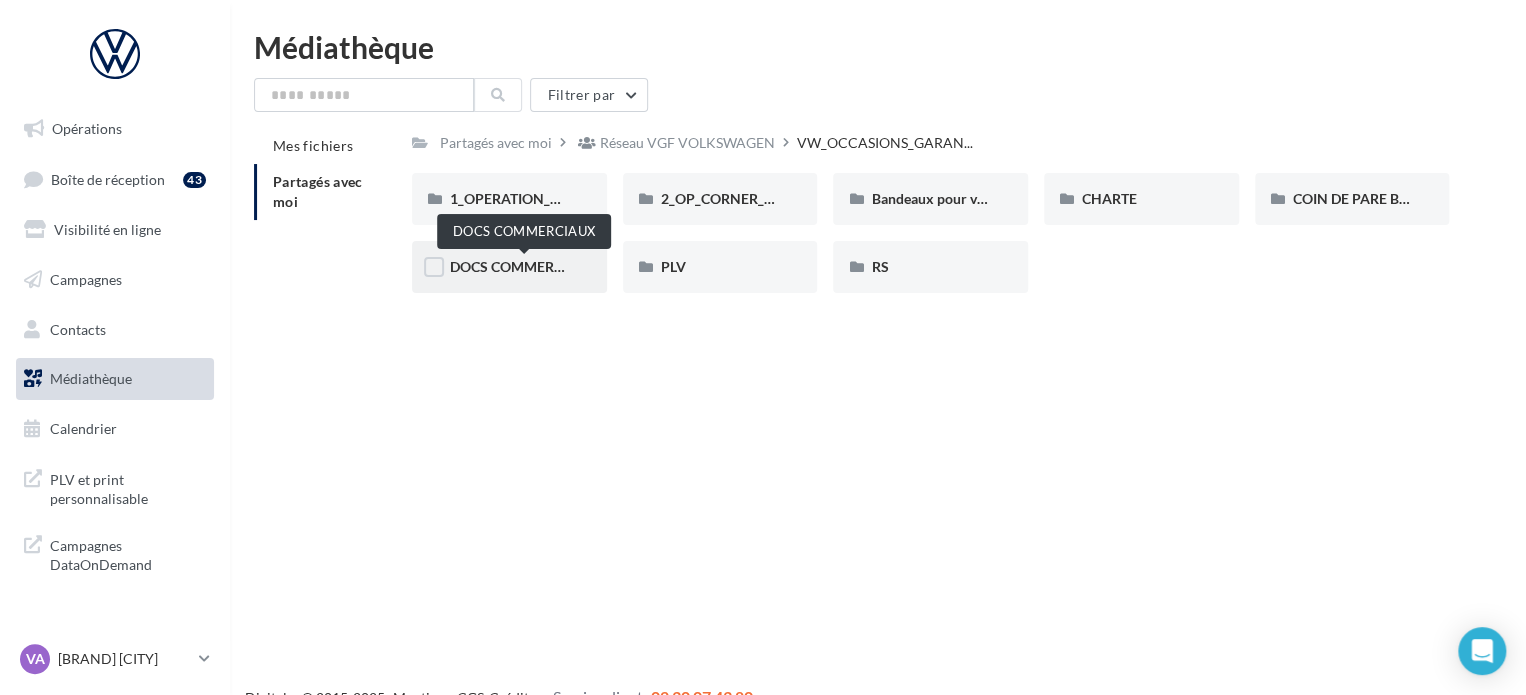 click on "DOCS COMMERCIAUX" at bounding box center [523, 266] 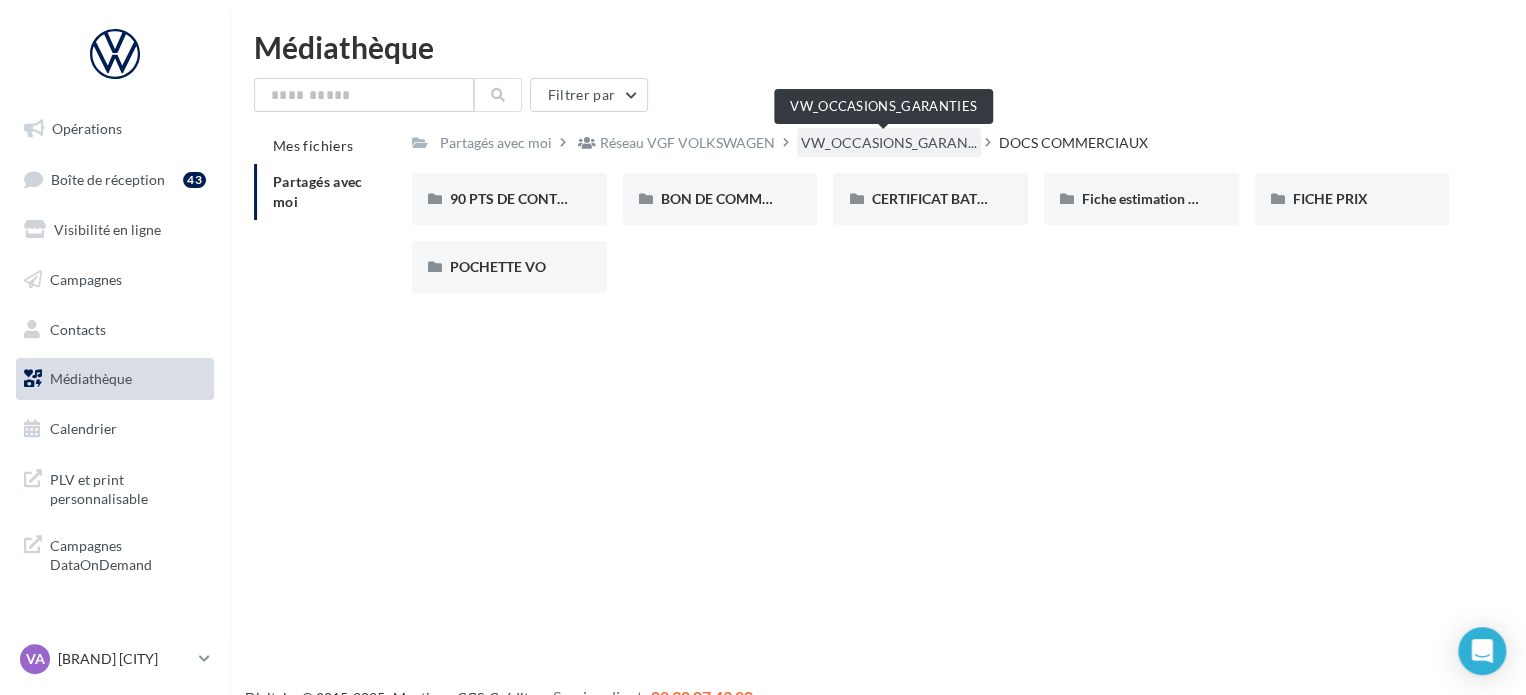 click on "VW_OCCASIONS_GARAN..." at bounding box center (889, 143) 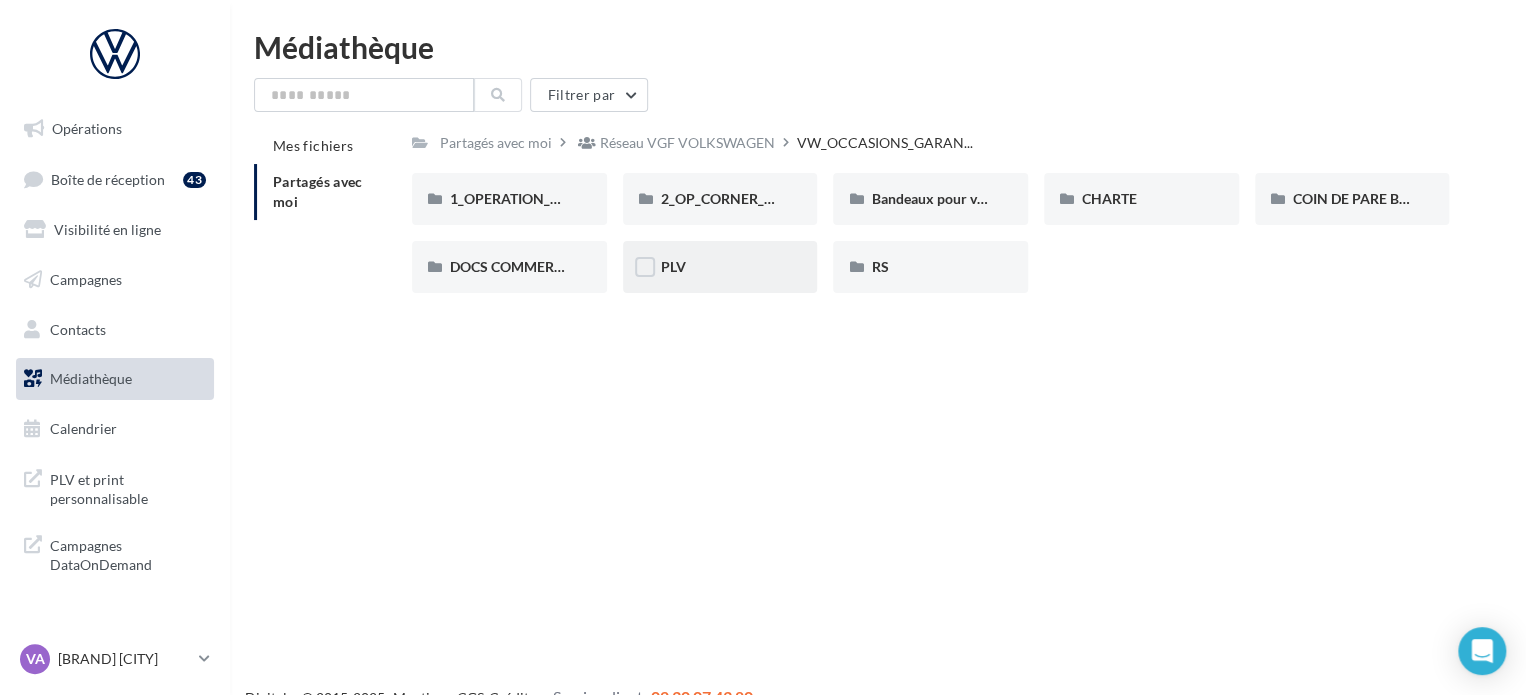 click on "PLV" at bounding box center [554, 198] 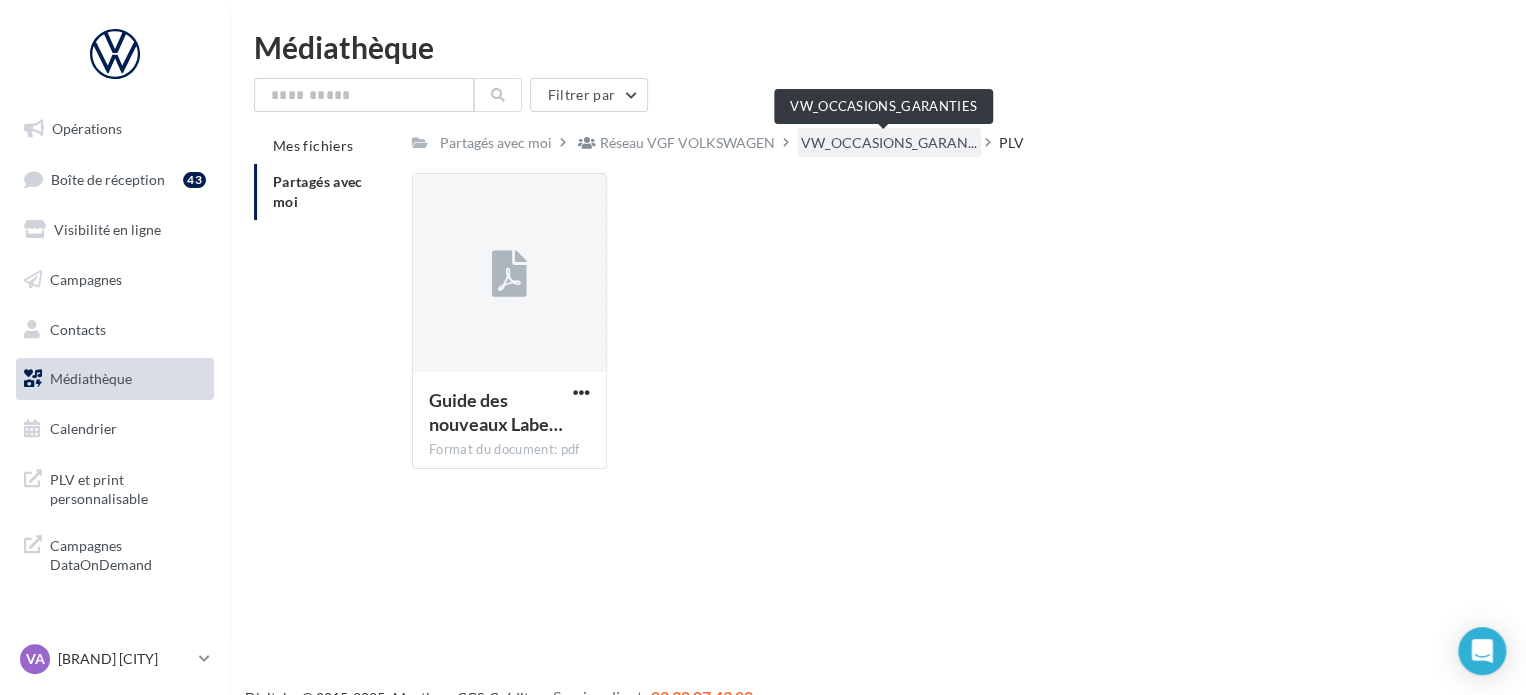 click on "VW_OCCASIONS_GARAN..." at bounding box center [889, 143] 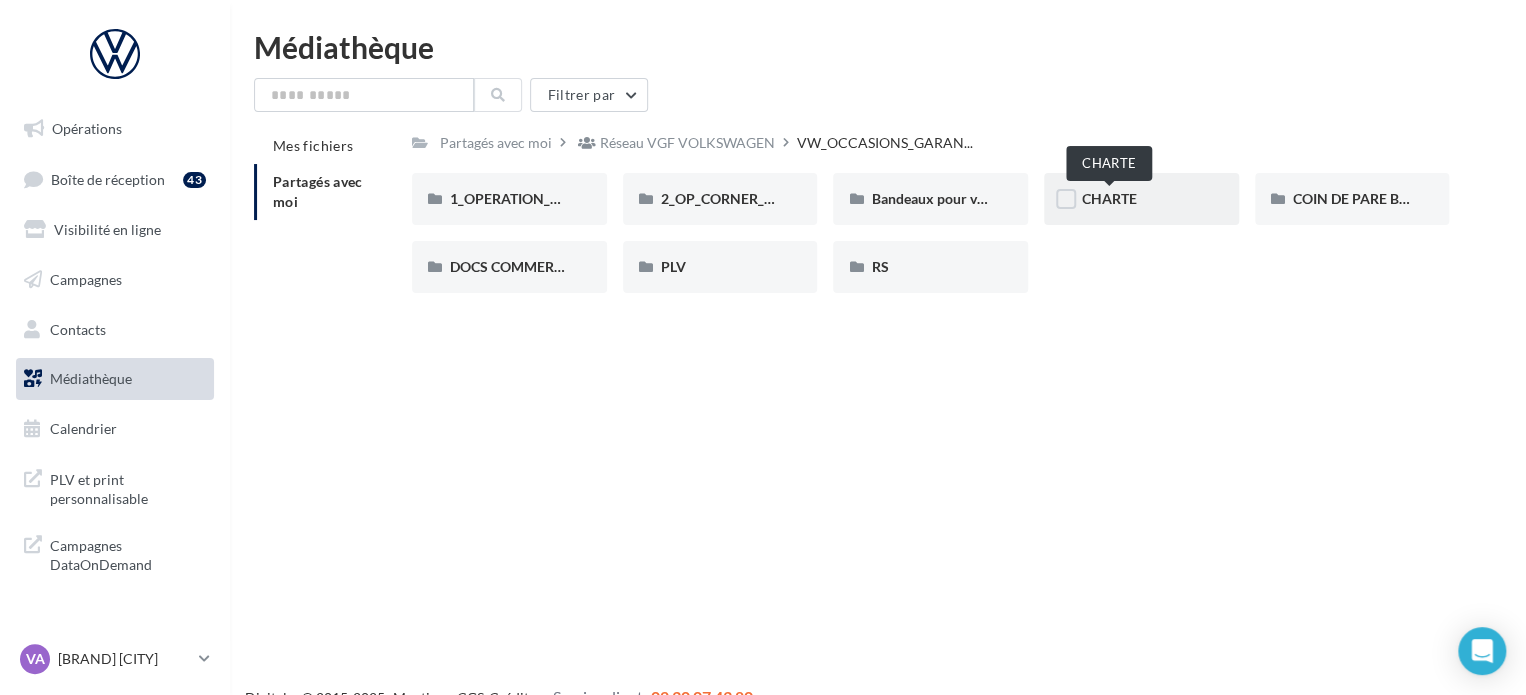 click on "CHARTE" at bounding box center [1109, 198] 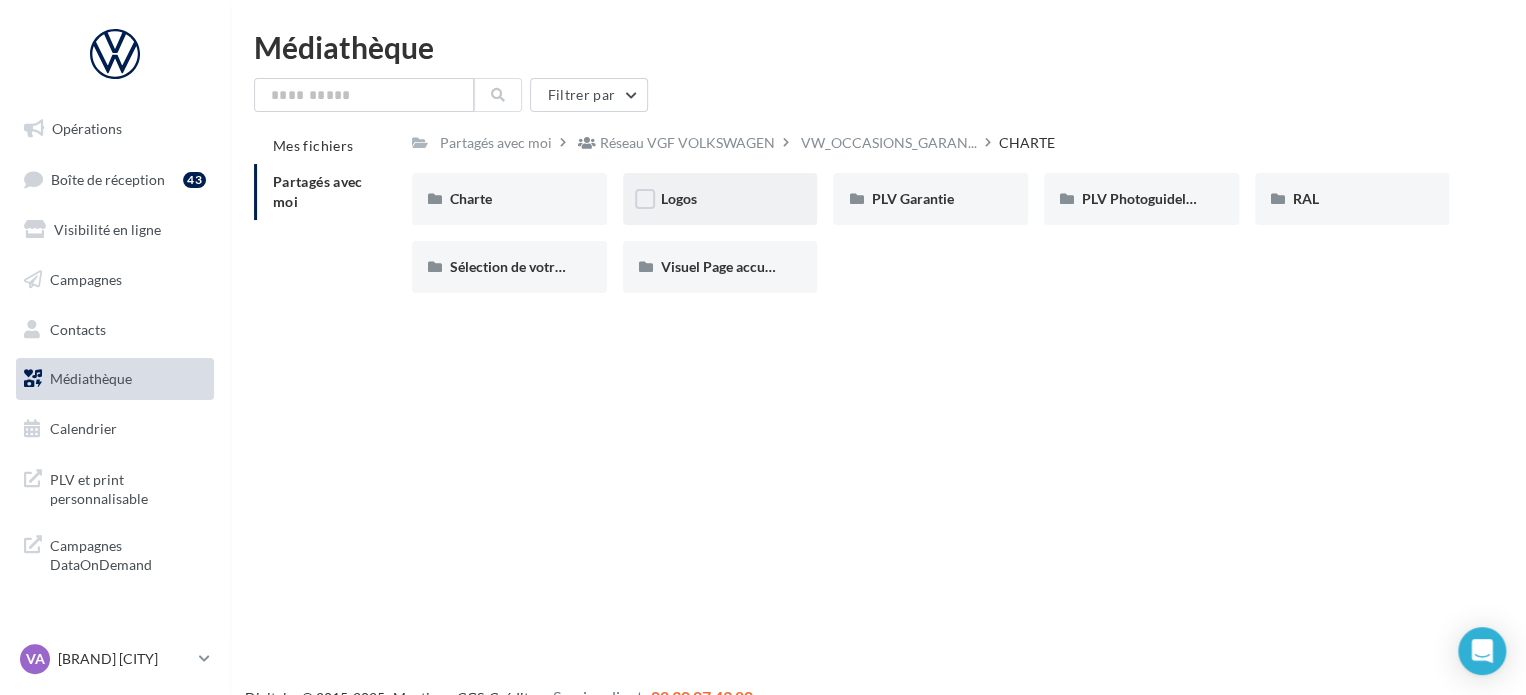 click on "Logos" at bounding box center [679, 198] 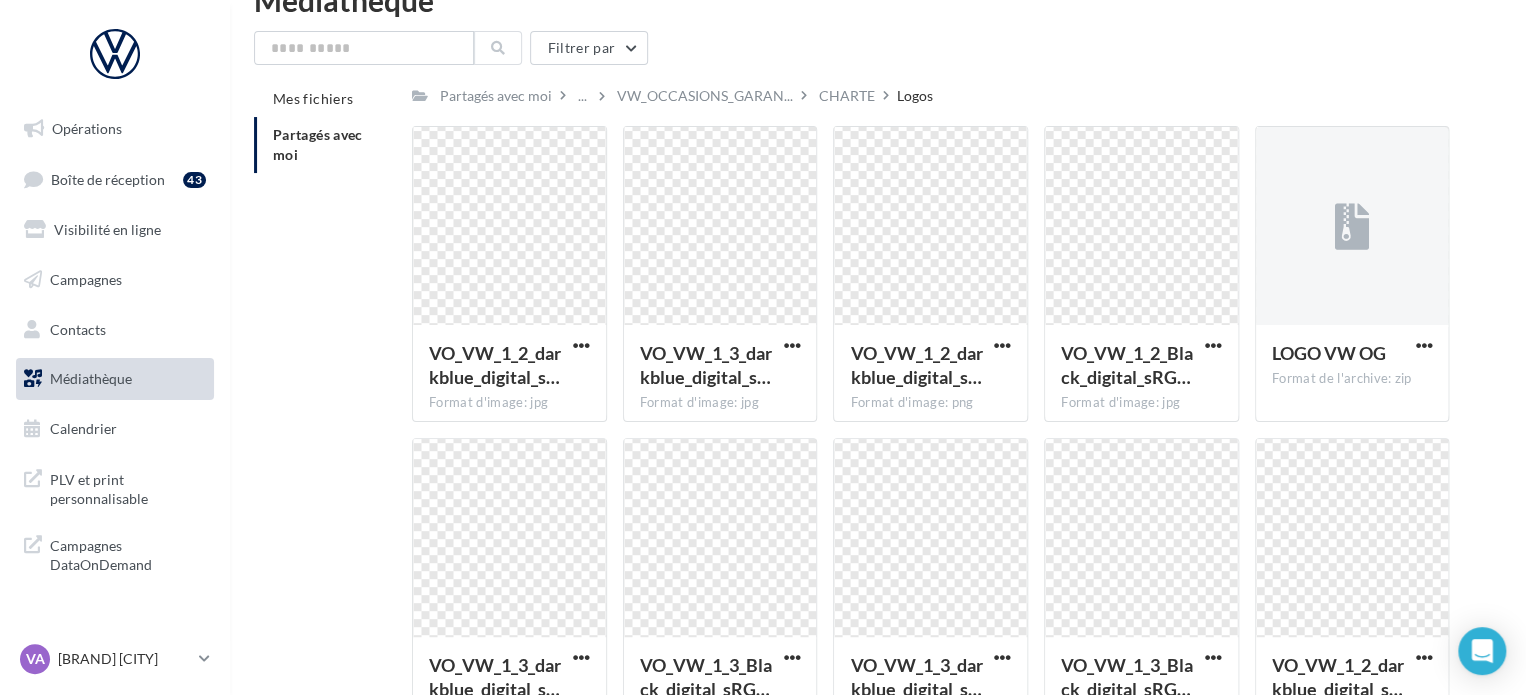 scroll, scrollTop: 0, scrollLeft: 0, axis: both 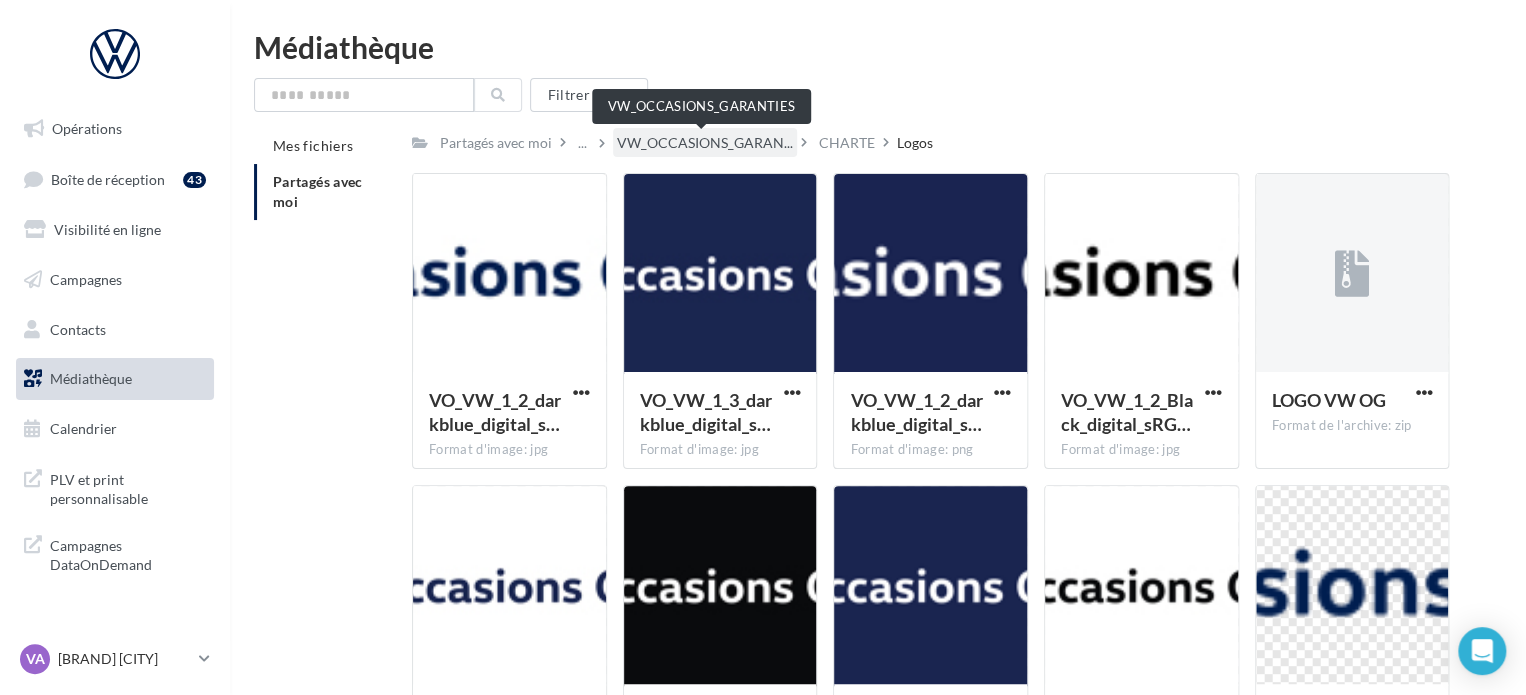 click on "VW_OCCASIONS_GARAN..." at bounding box center [705, 143] 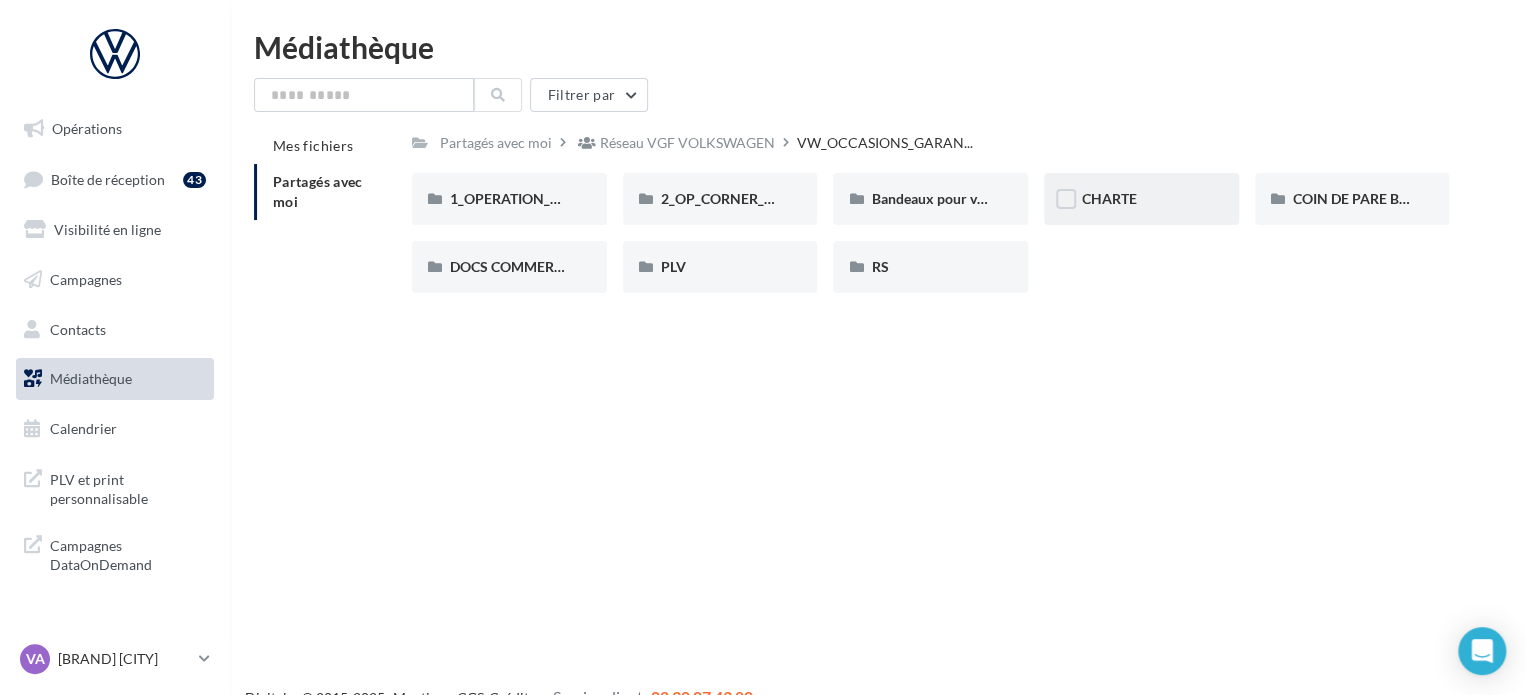 click on "CHARTE" at bounding box center [509, 199] 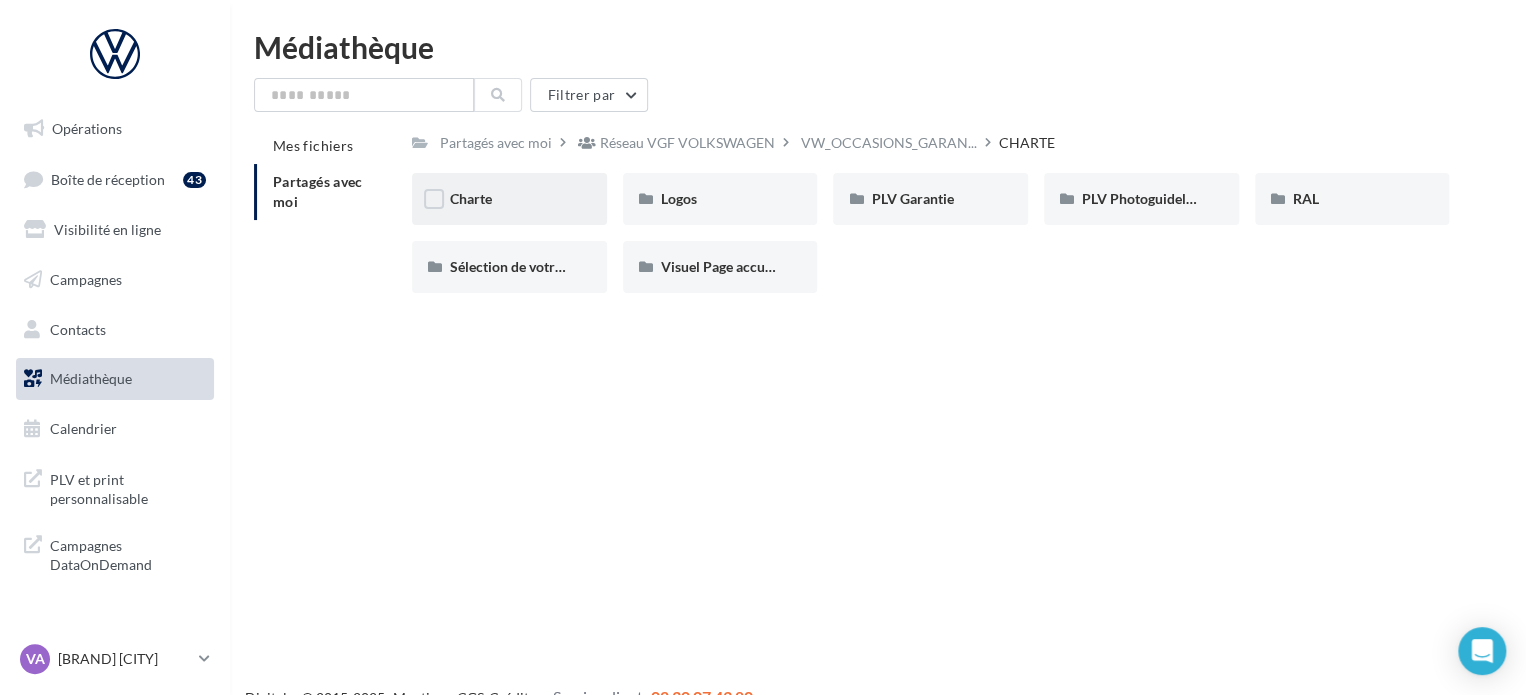 click on "Charte" at bounding box center (471, 198) 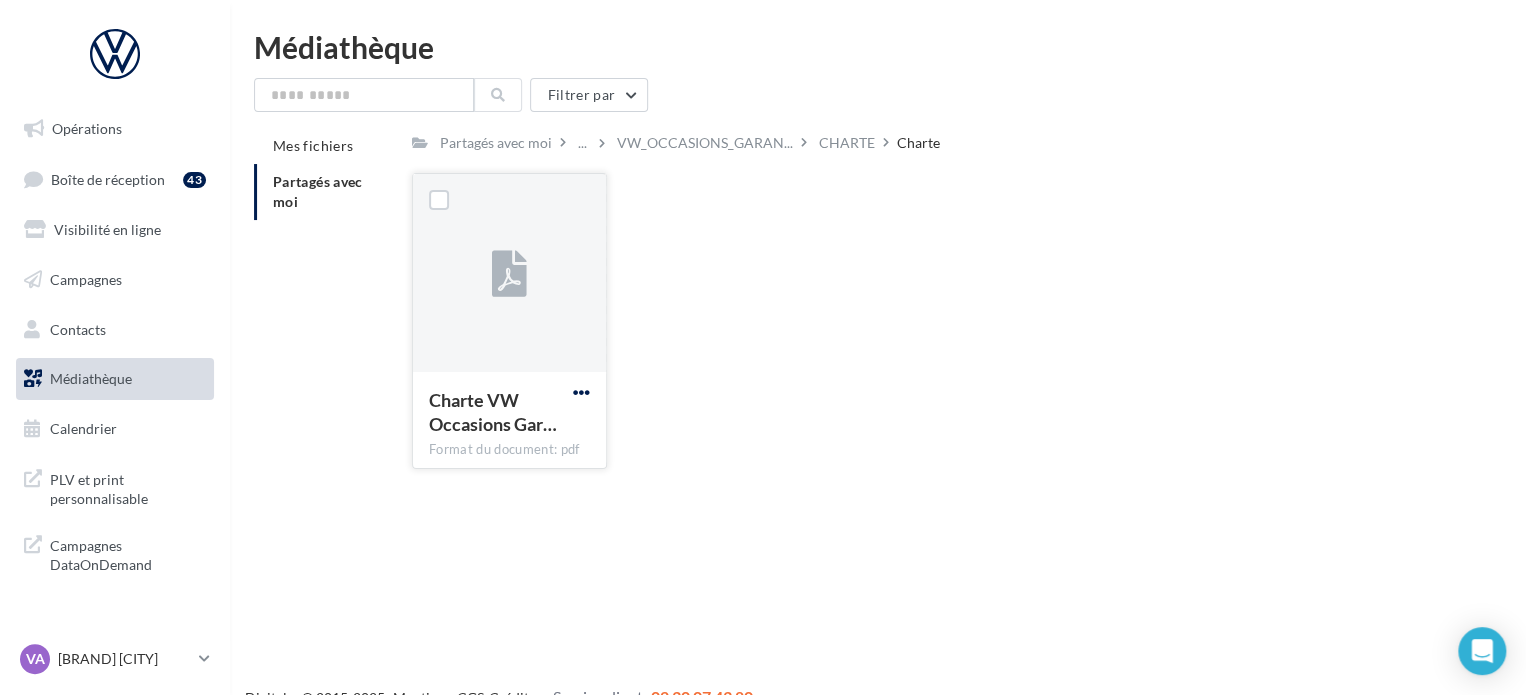 click at bounding box center [581, 392] 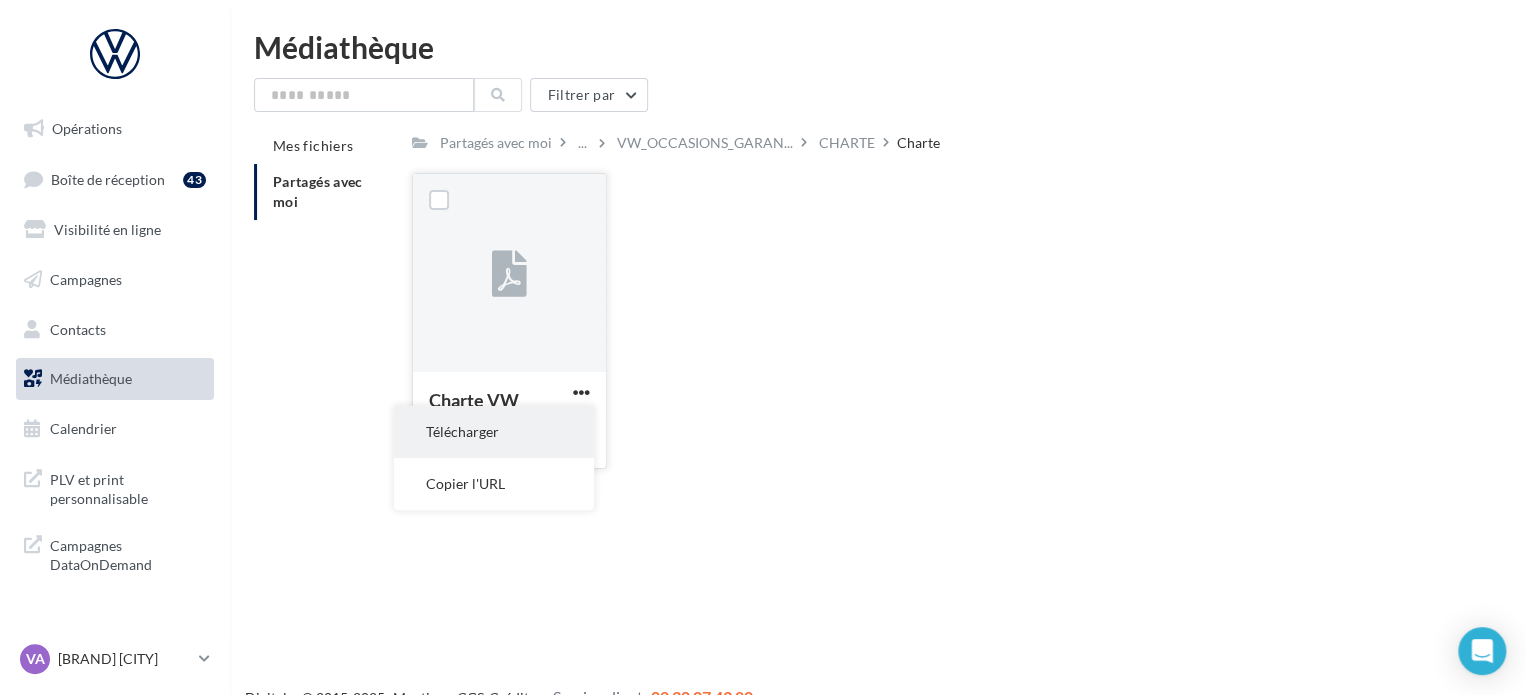 click on "Télécharger" at bounding box center [494, 432] 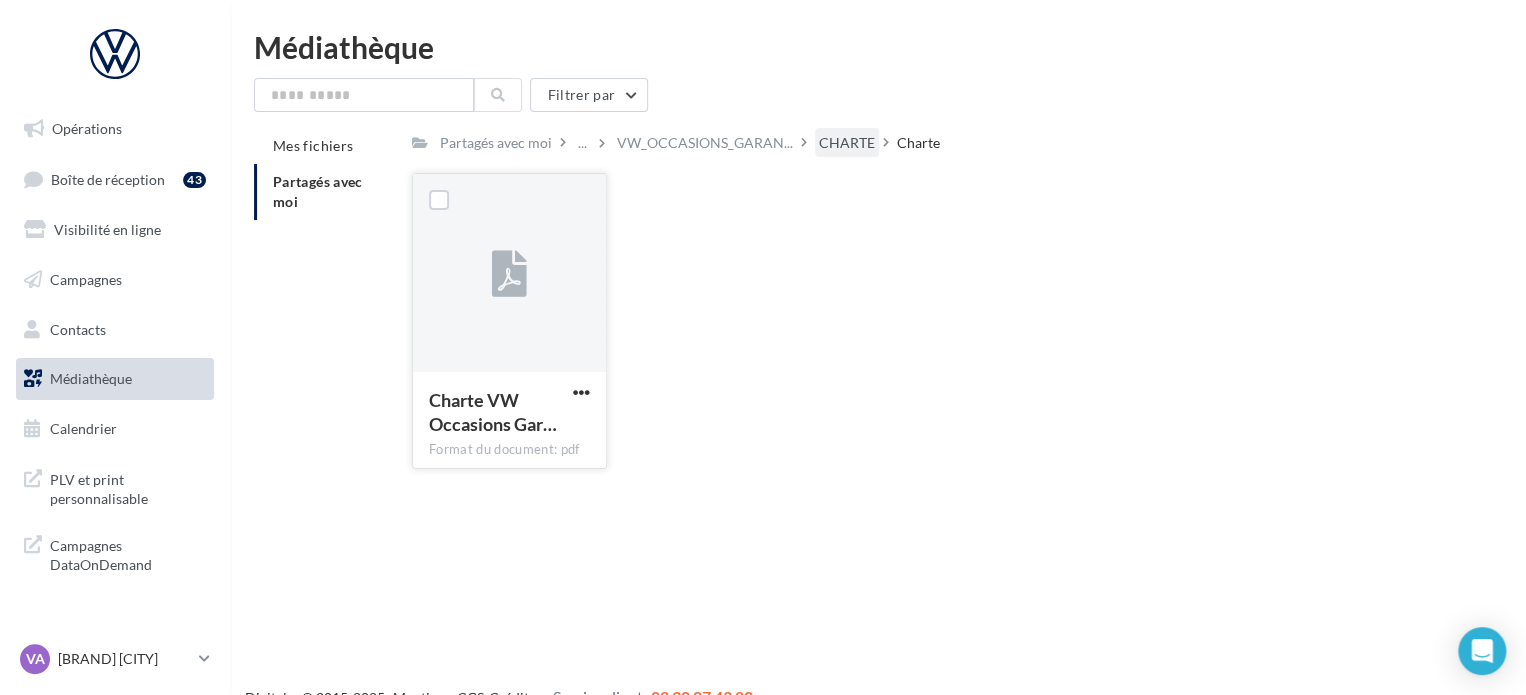 click on "CHARTE" at bounding box center [496, 143] 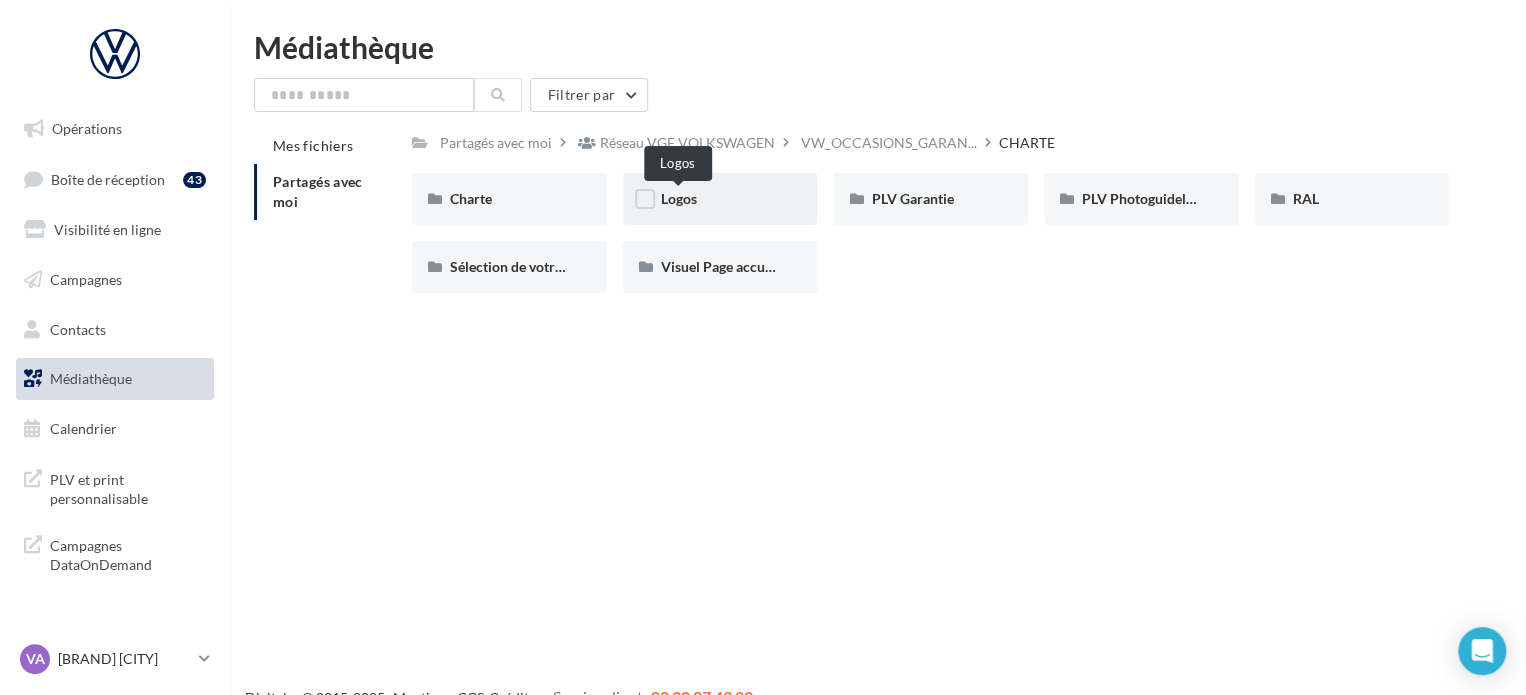 click on "Logos" at bounding box center [679, 198] 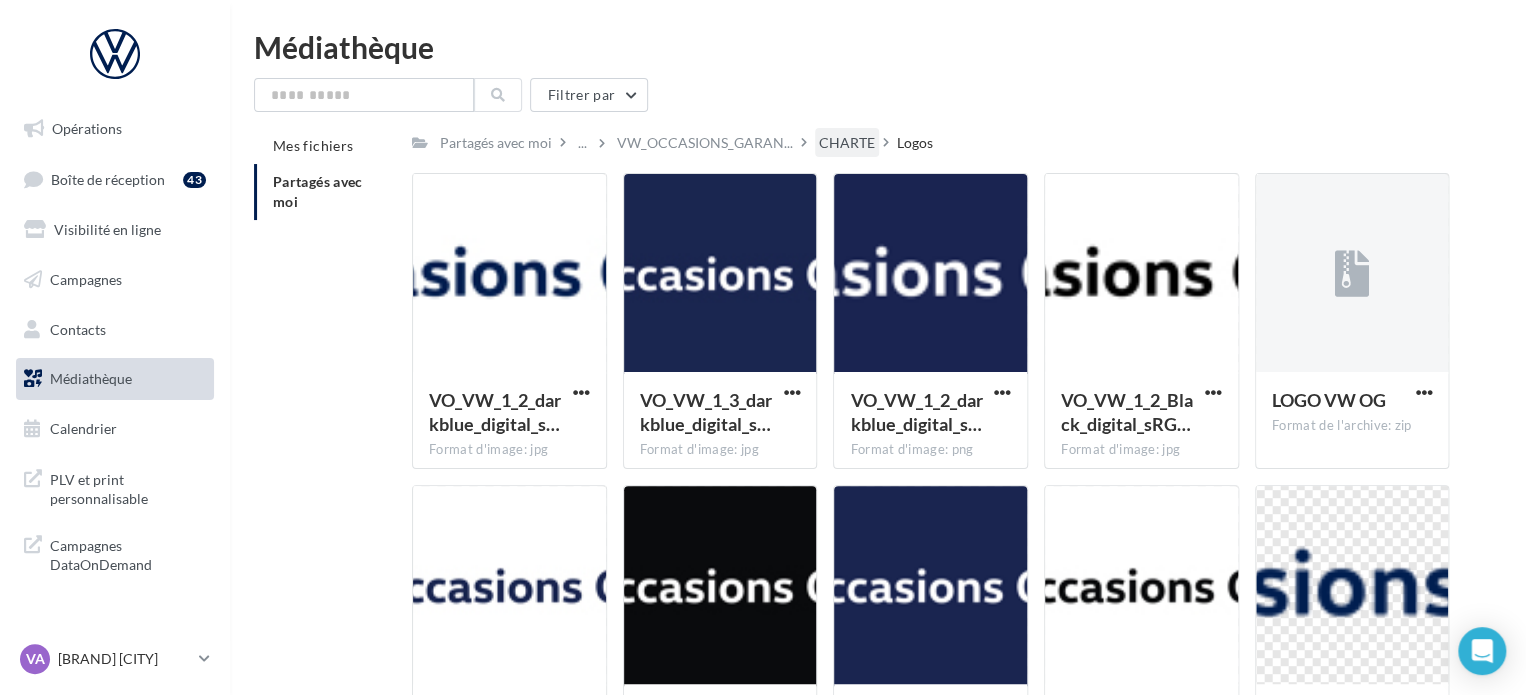 click on "CHARTE" at bounding box center [496, 143] 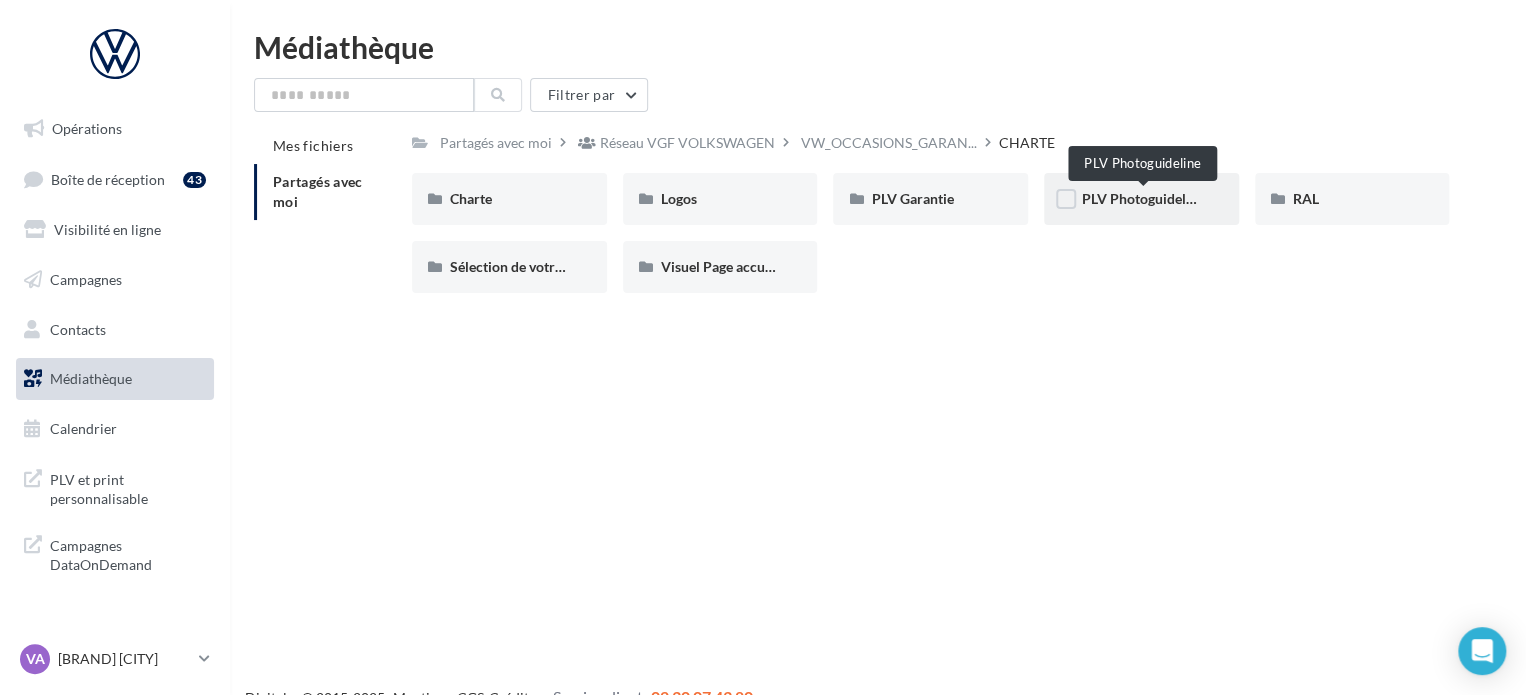 click on "PLV Photoguideline" at bounding box center (1143, 198) 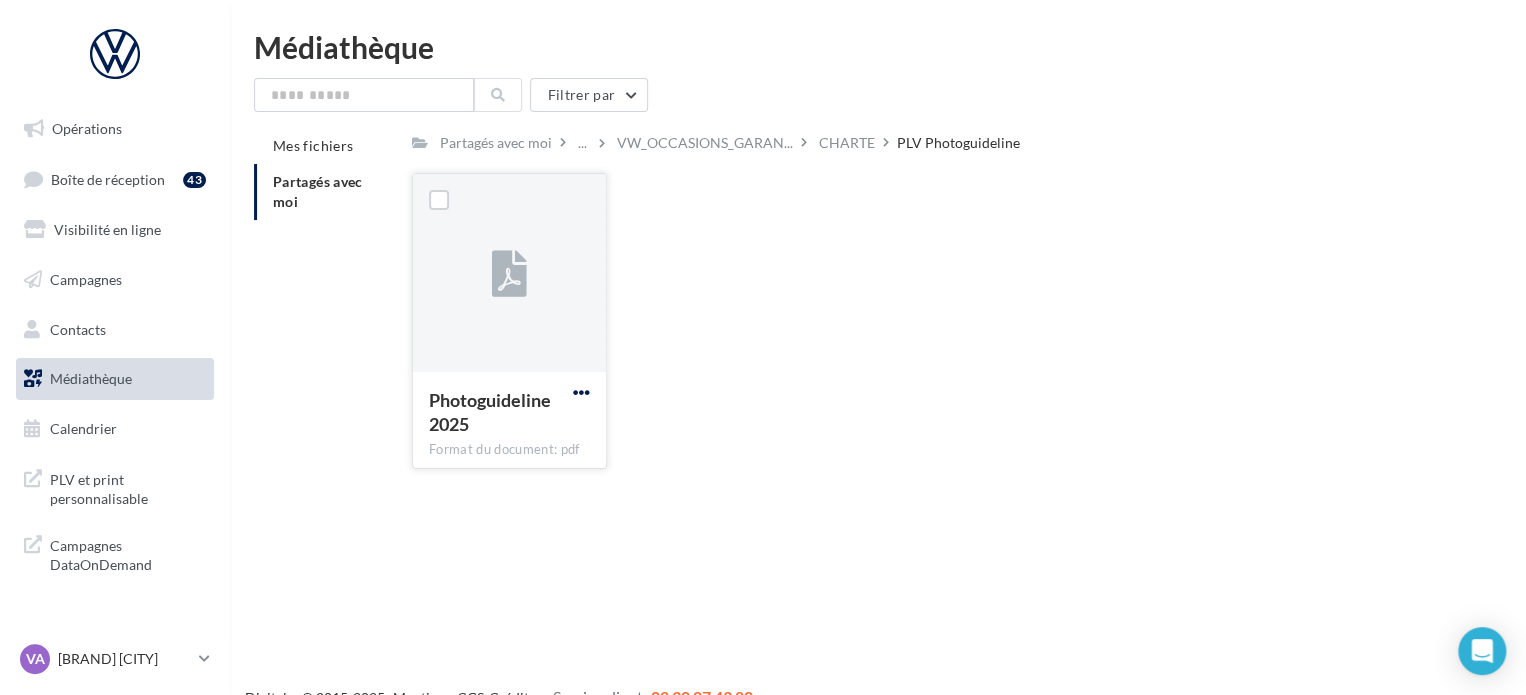 click at bounding box center (581, 392) 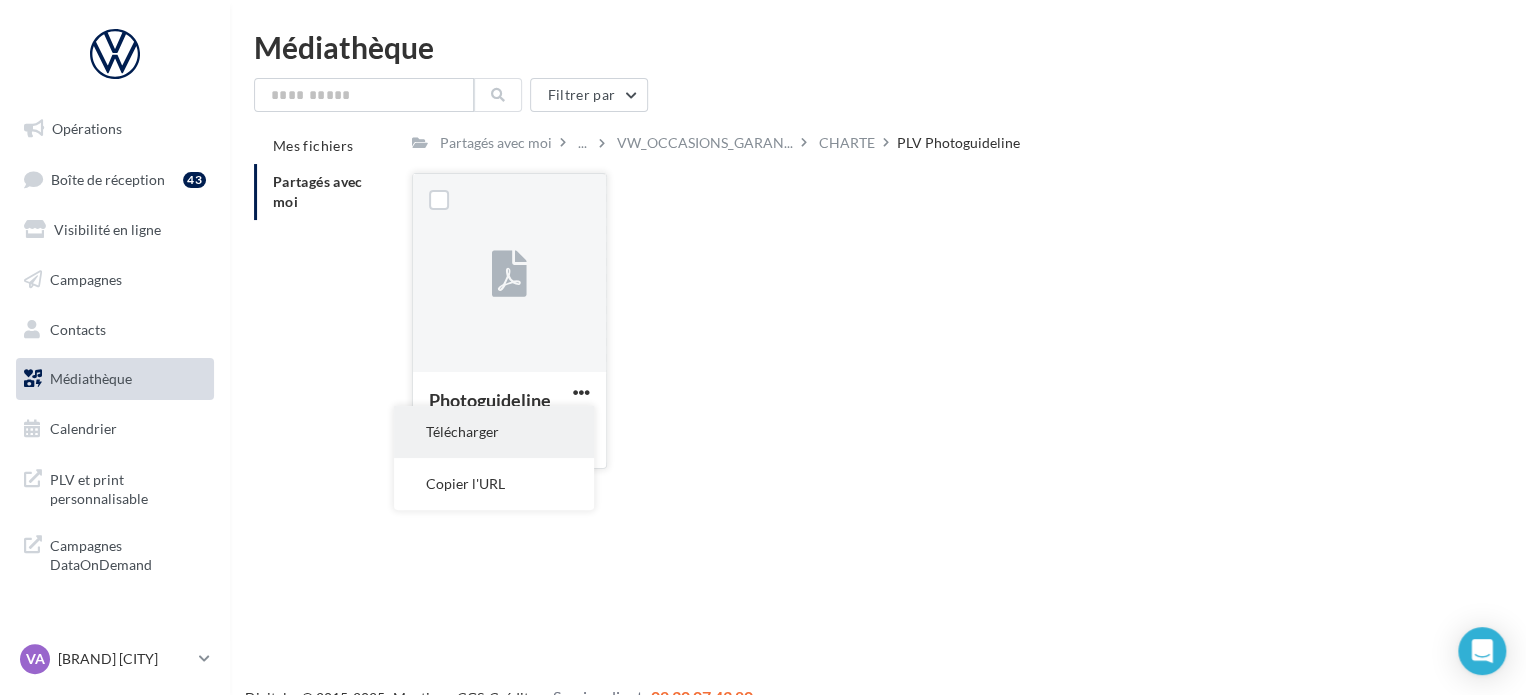 click on "Télécharger" at bounding box center [494, 432] 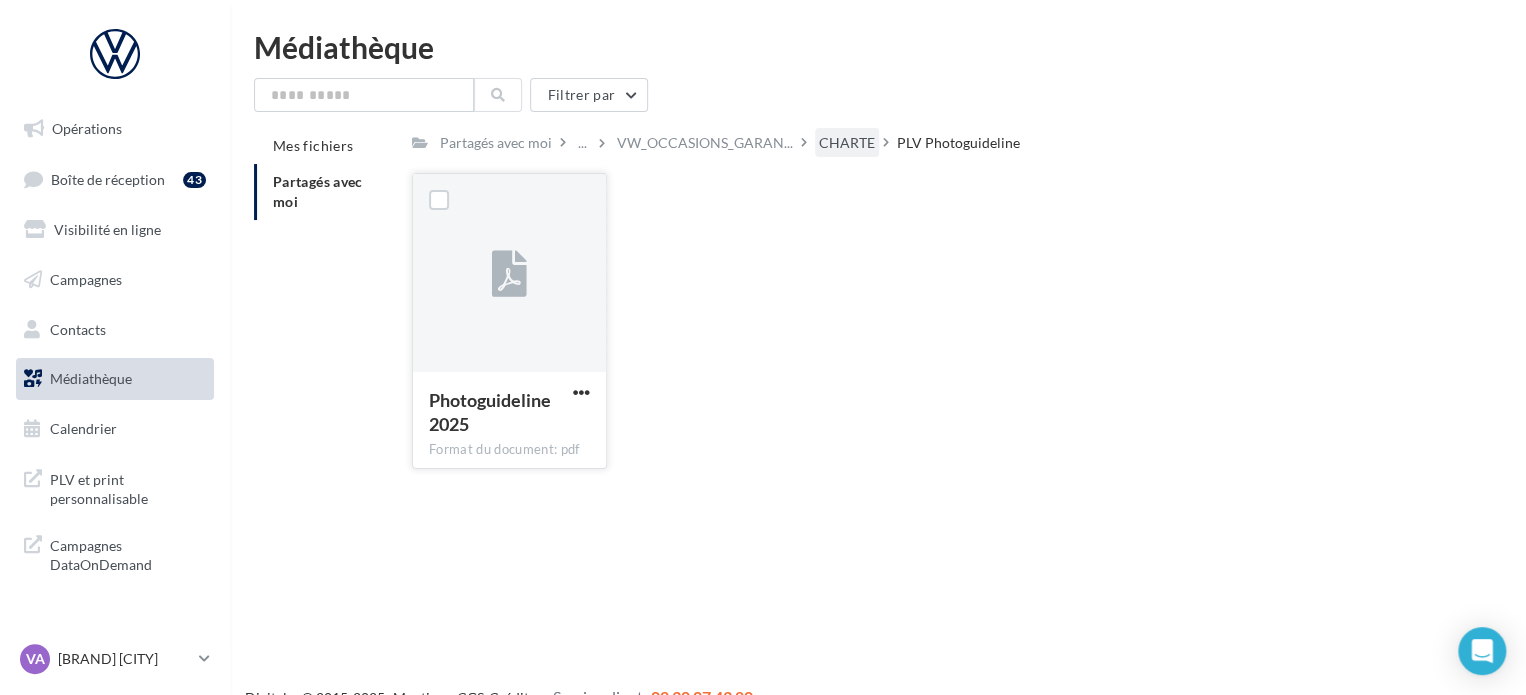 click on "CHARTE" at bounding box center [496, 143] 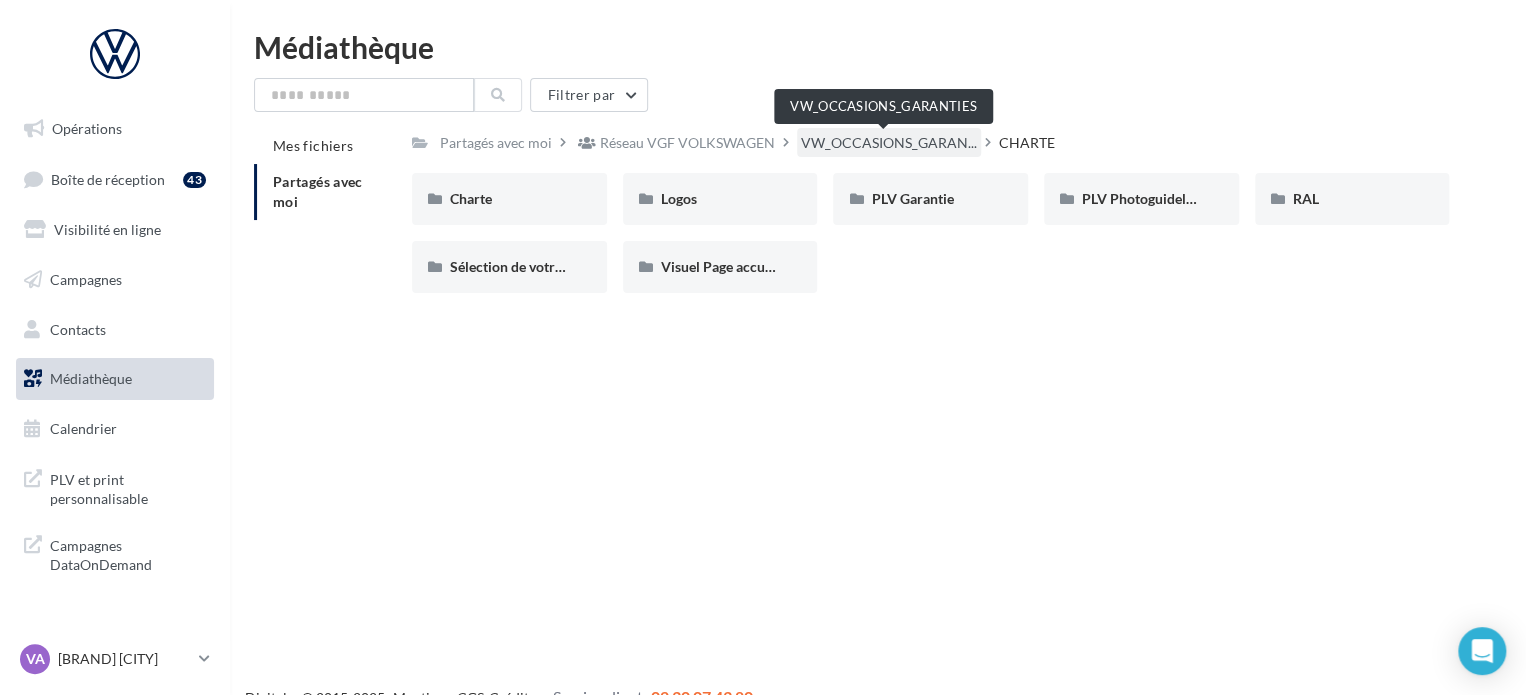 click on "VW_OCCASIONS_GARAN..." at bounding box center [889, 143] 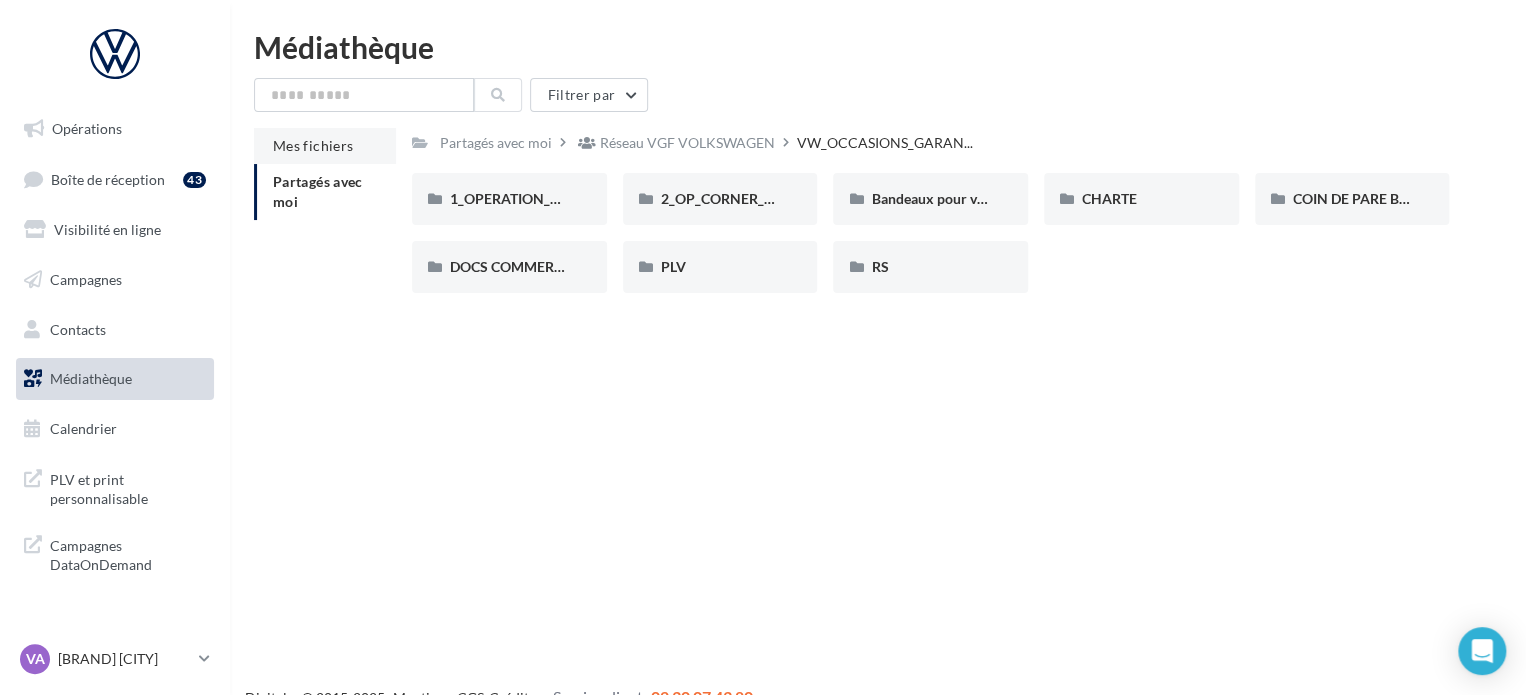 click on "Mes fichiers" at bounding box center [313, 145] 